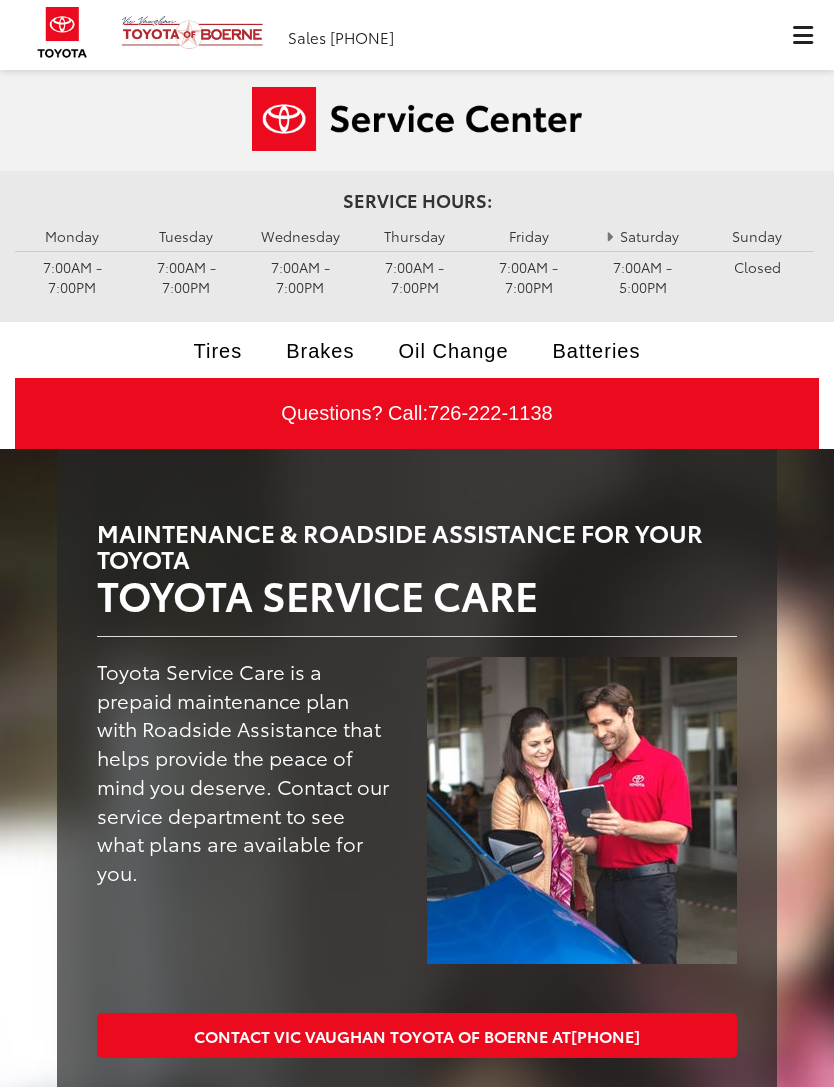 scroll, scrollTop: 0, scrollLeft: 0, axis: both 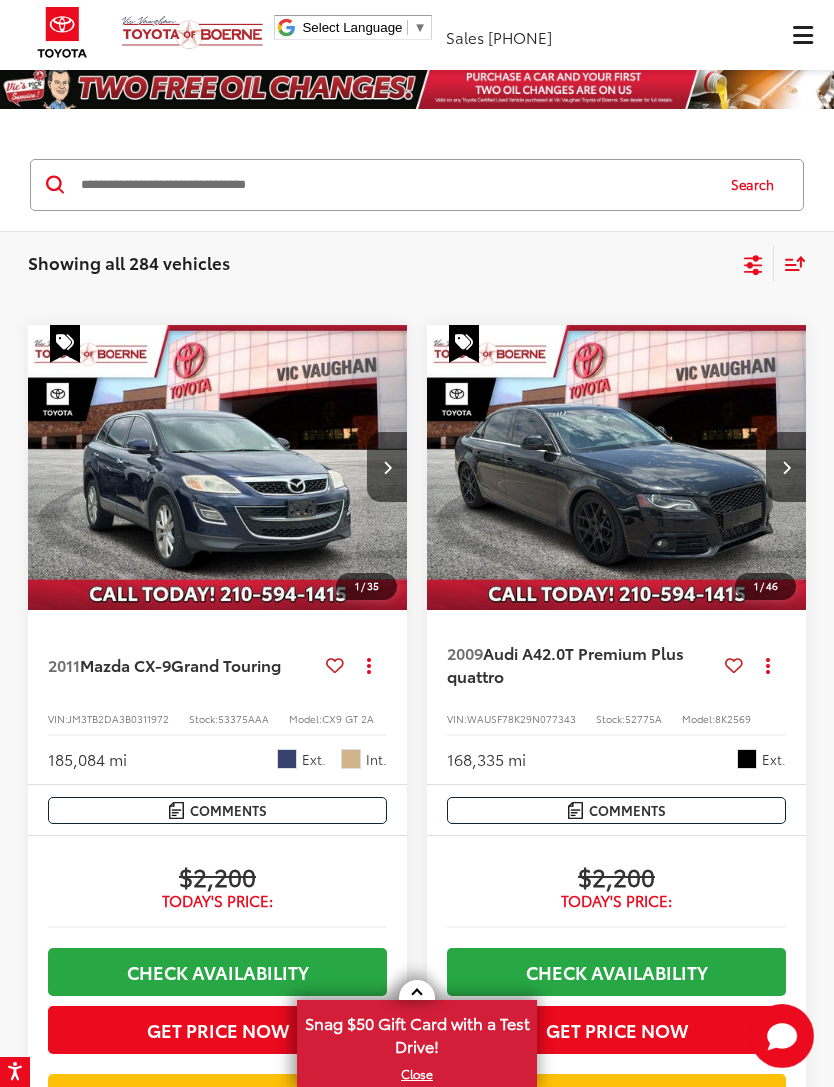 click 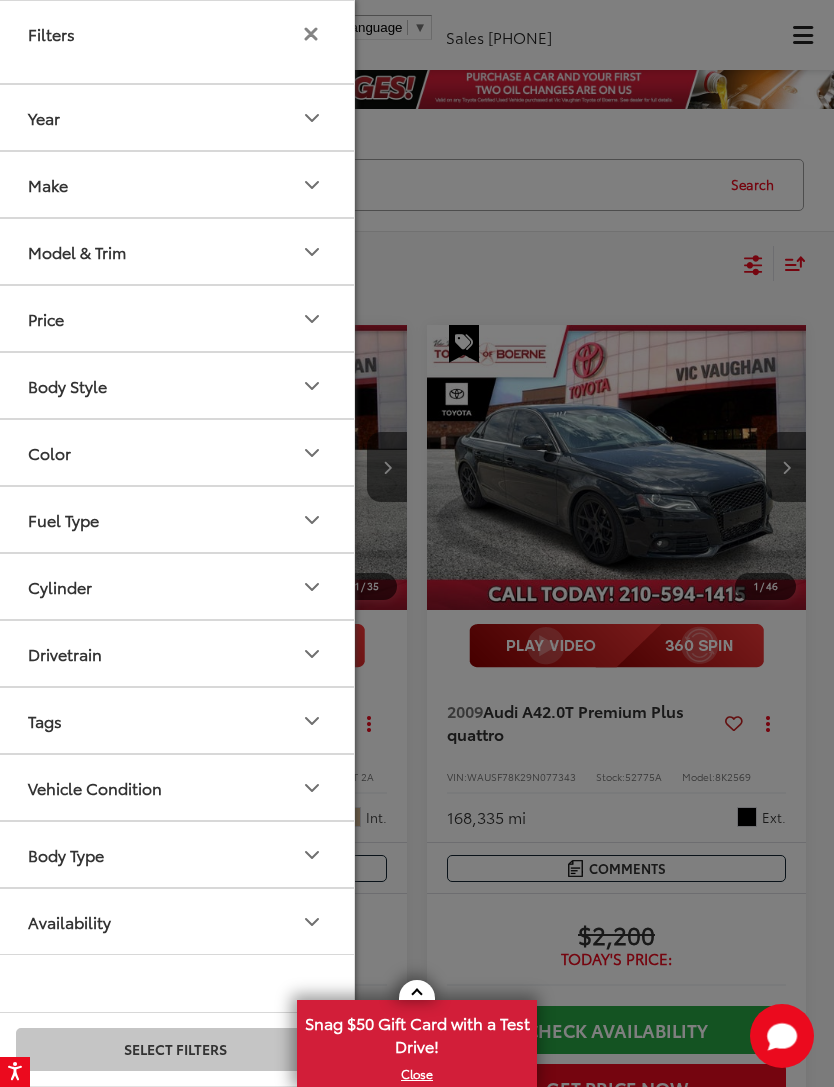 click on "Model & Trim" at bounding box center [176, 251] 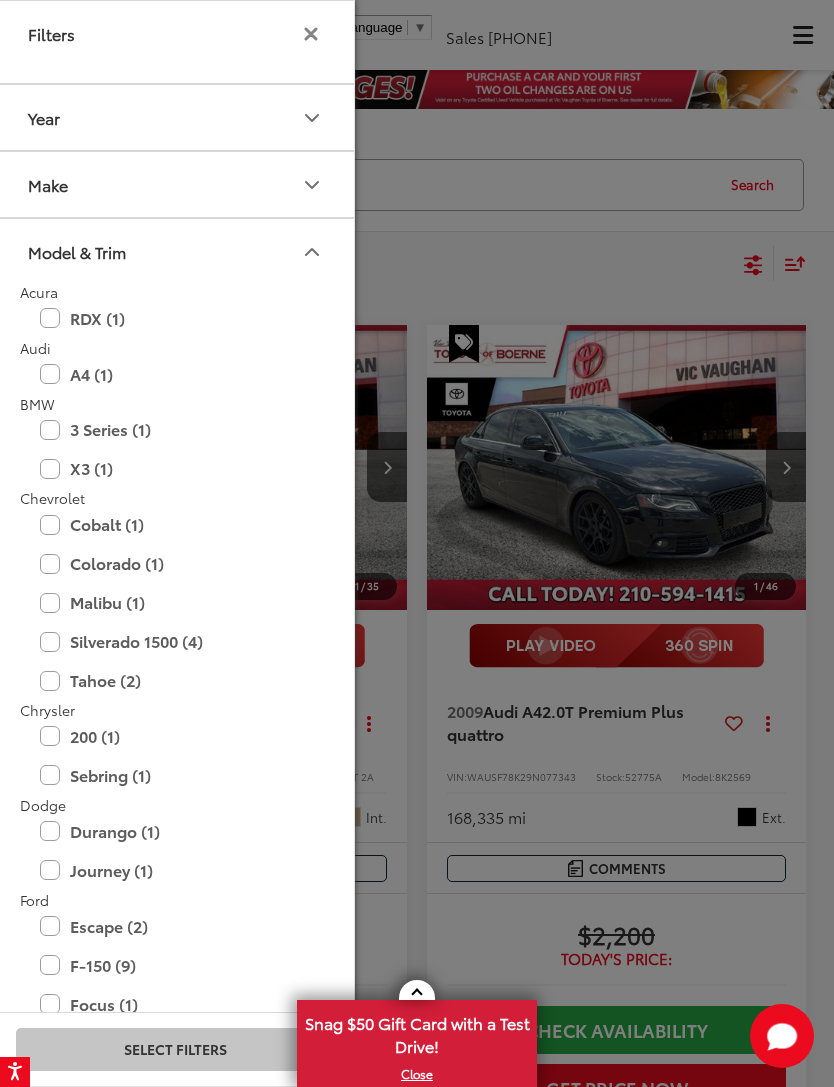 click on "Make" at bounding box center [176, 184] 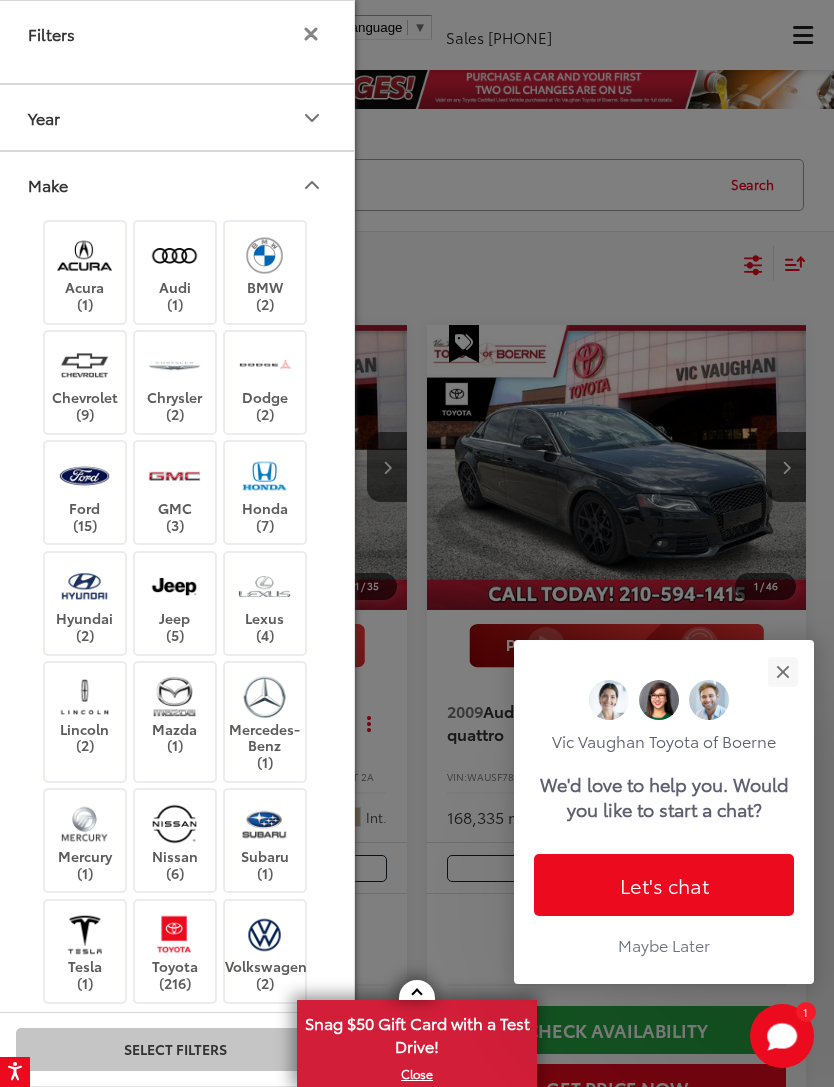 click at bounding box center [174, 934] 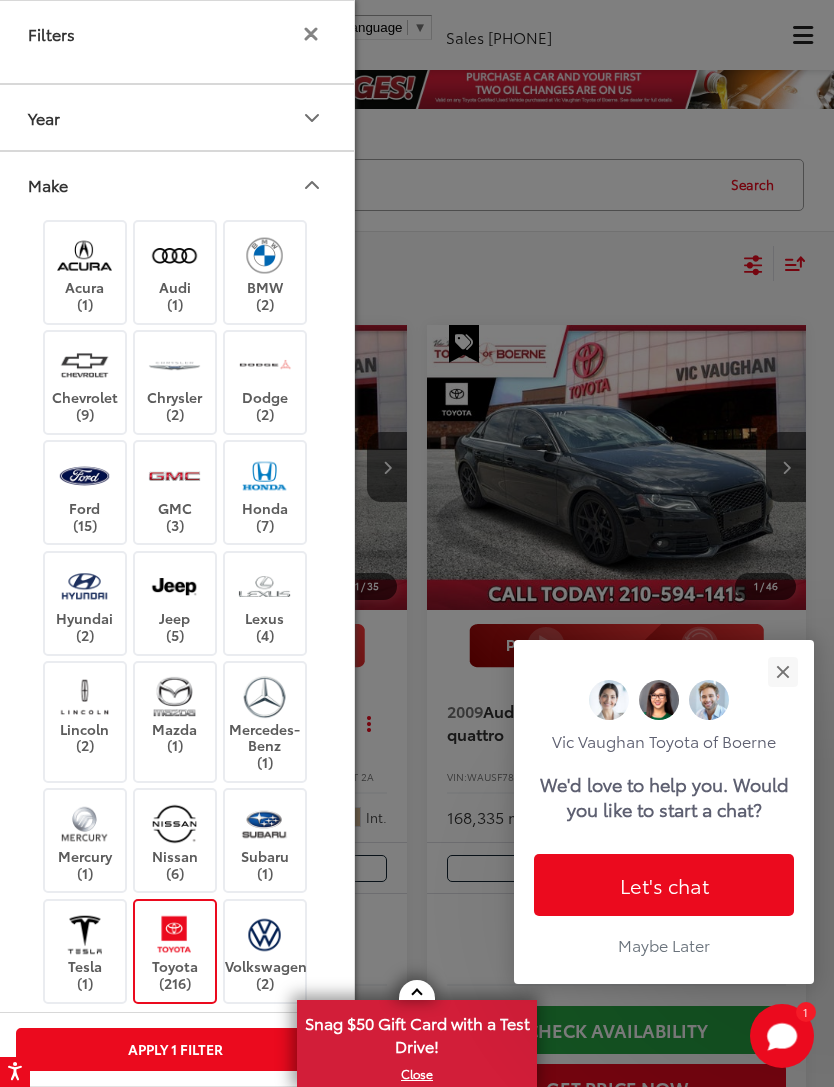 click at bounding box center (782, 671) 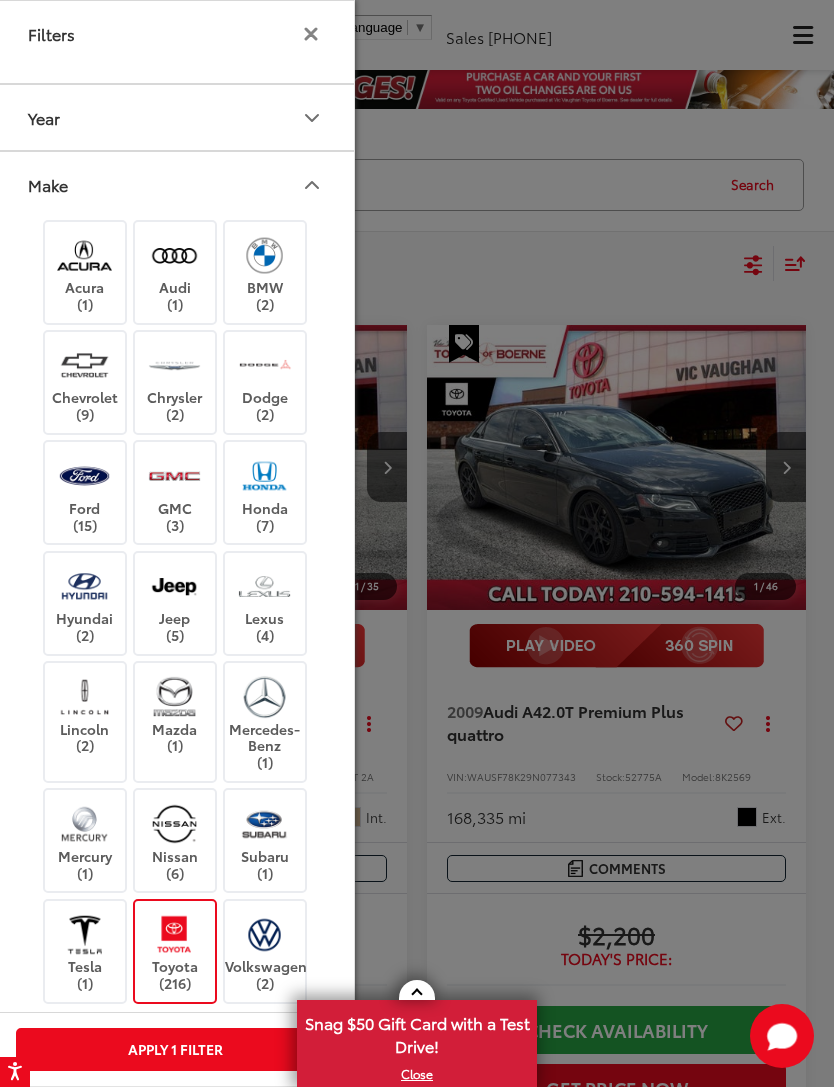 click 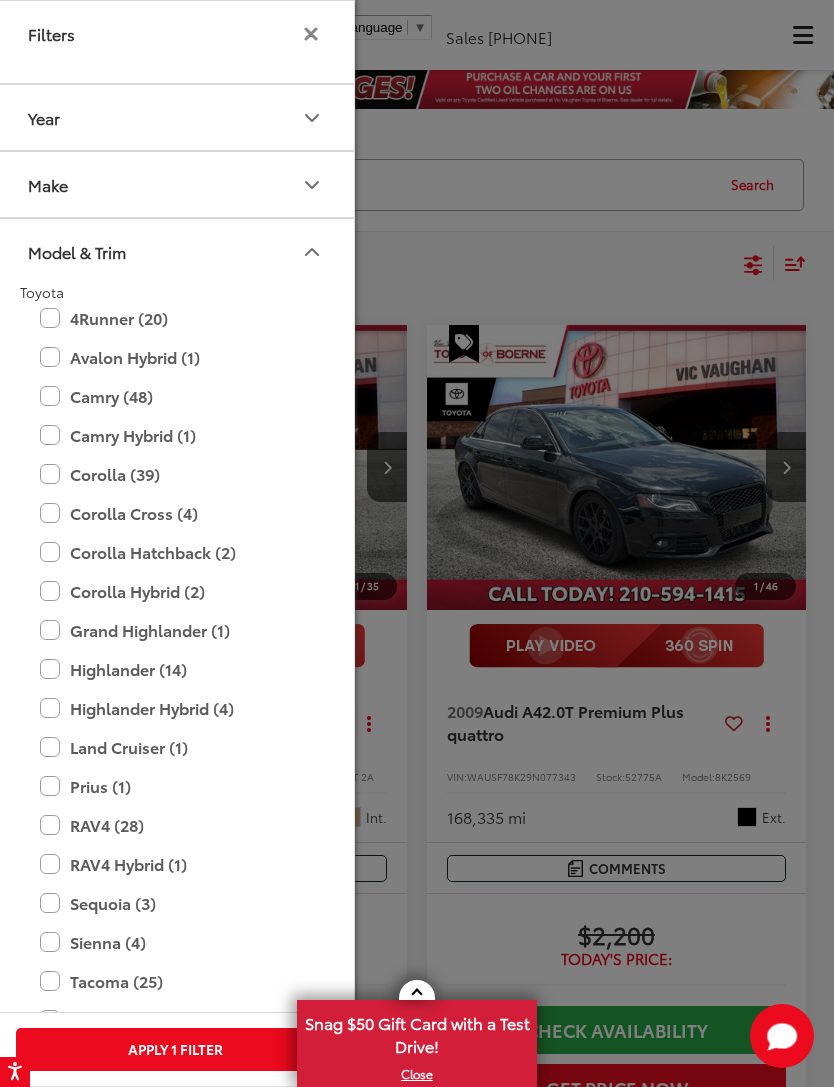 click on "4Runner (20)" at bounding box center (175, 318) 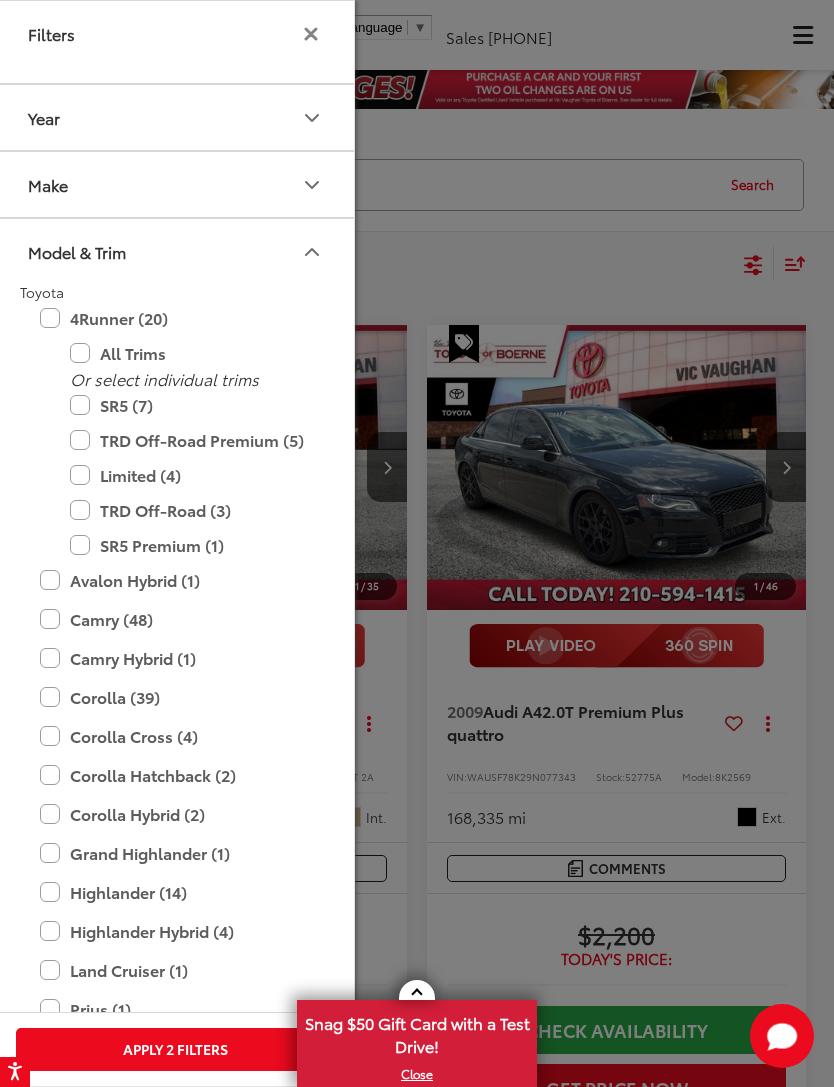 click on "Apply 2 Filters" at bounding box center [175, 1049] 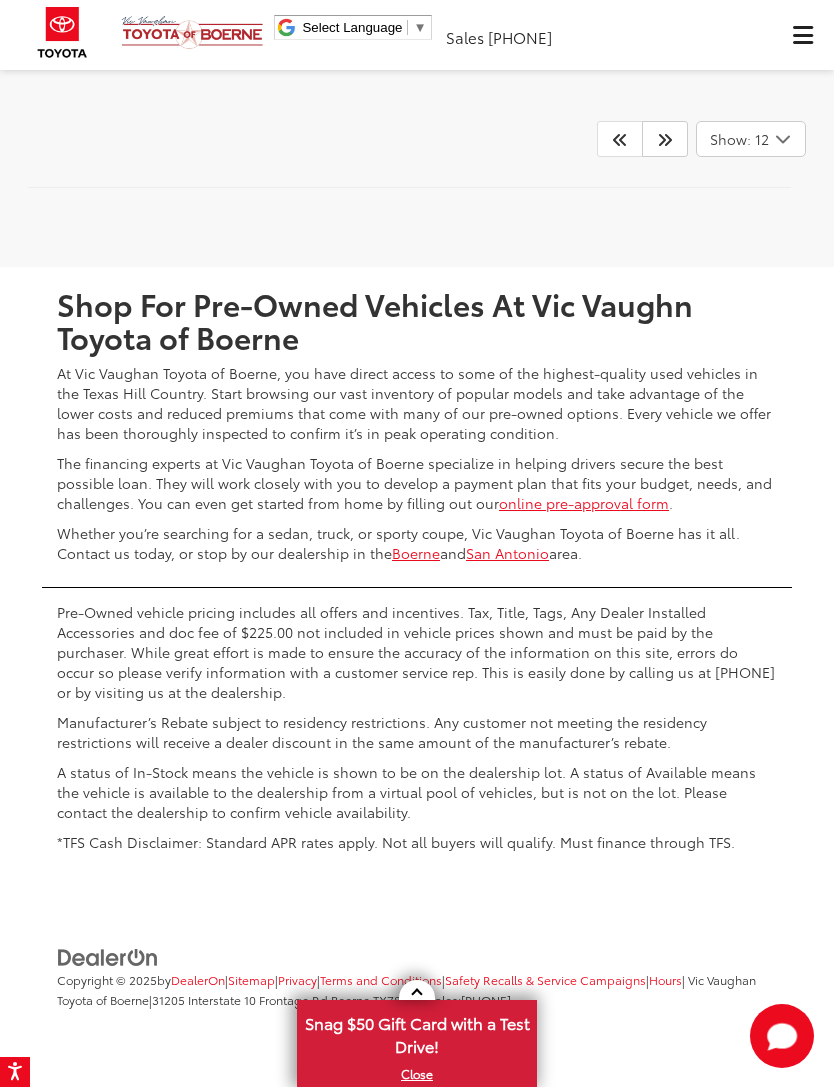 scroll, scrollTop: 6812, scrollLeft: 0, axis: vertical 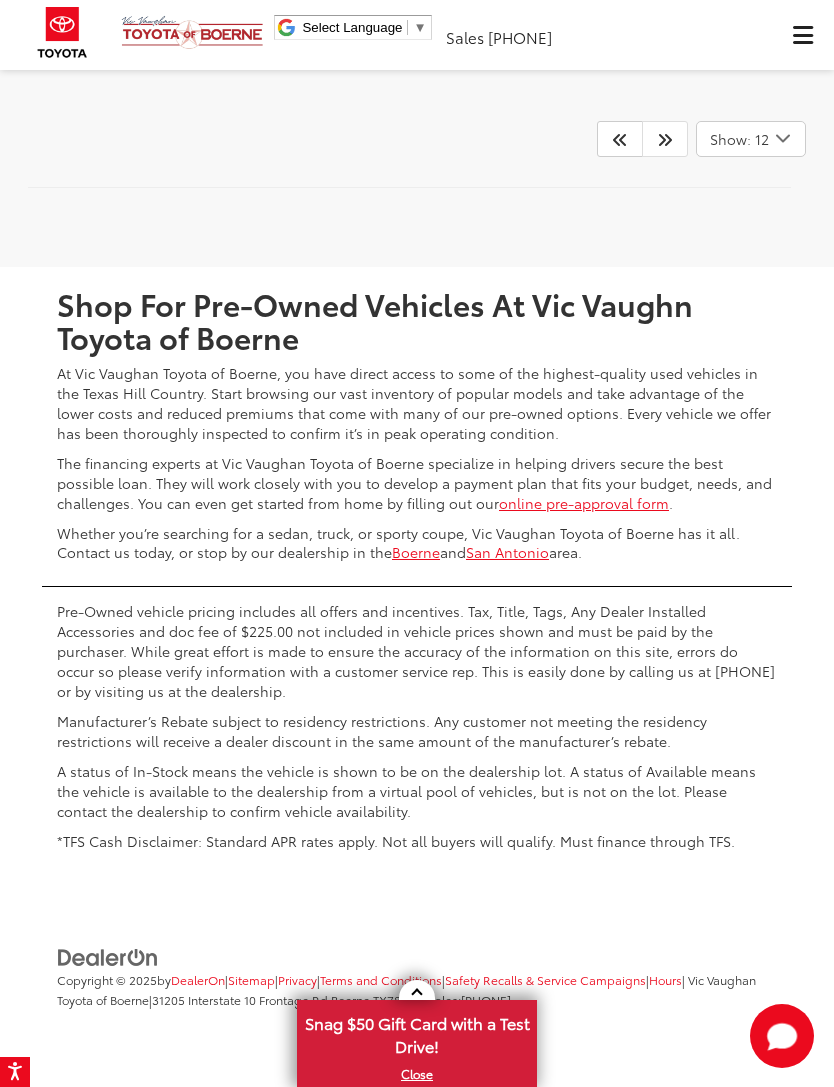 click at bounding box center [665, 139] 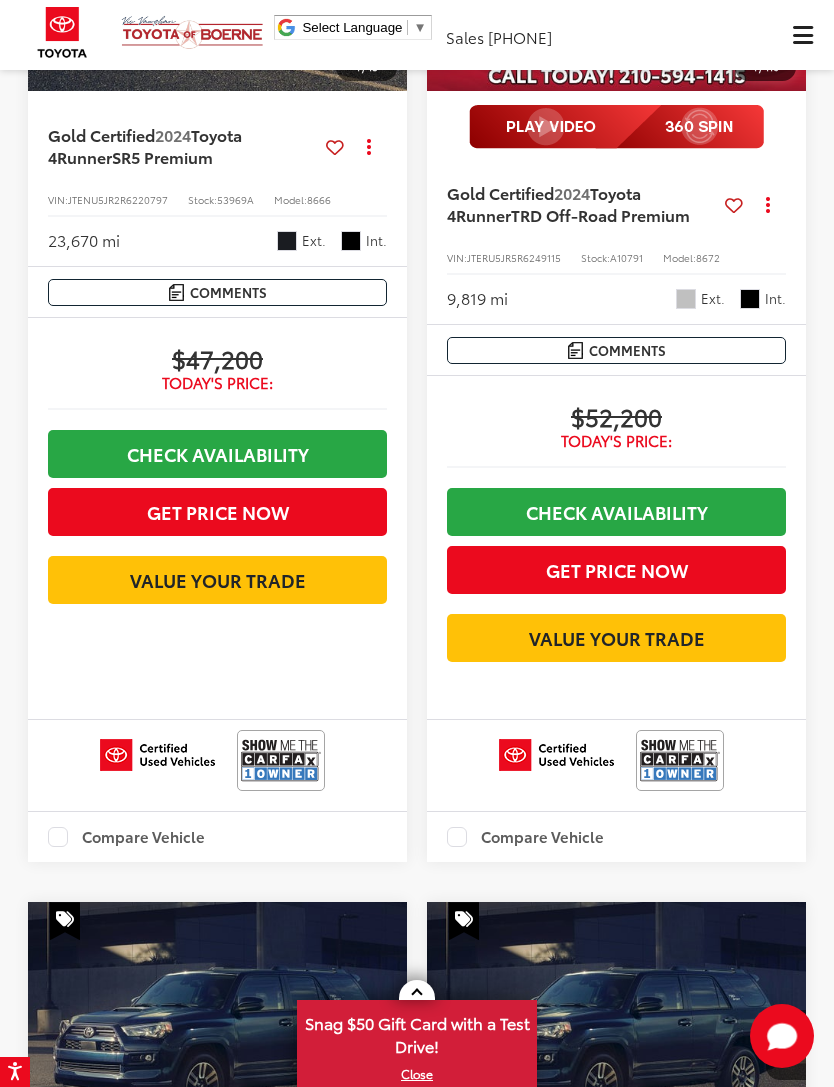 scroll, scrollTop: 1453, scrollLeft: 0, axis: vertical 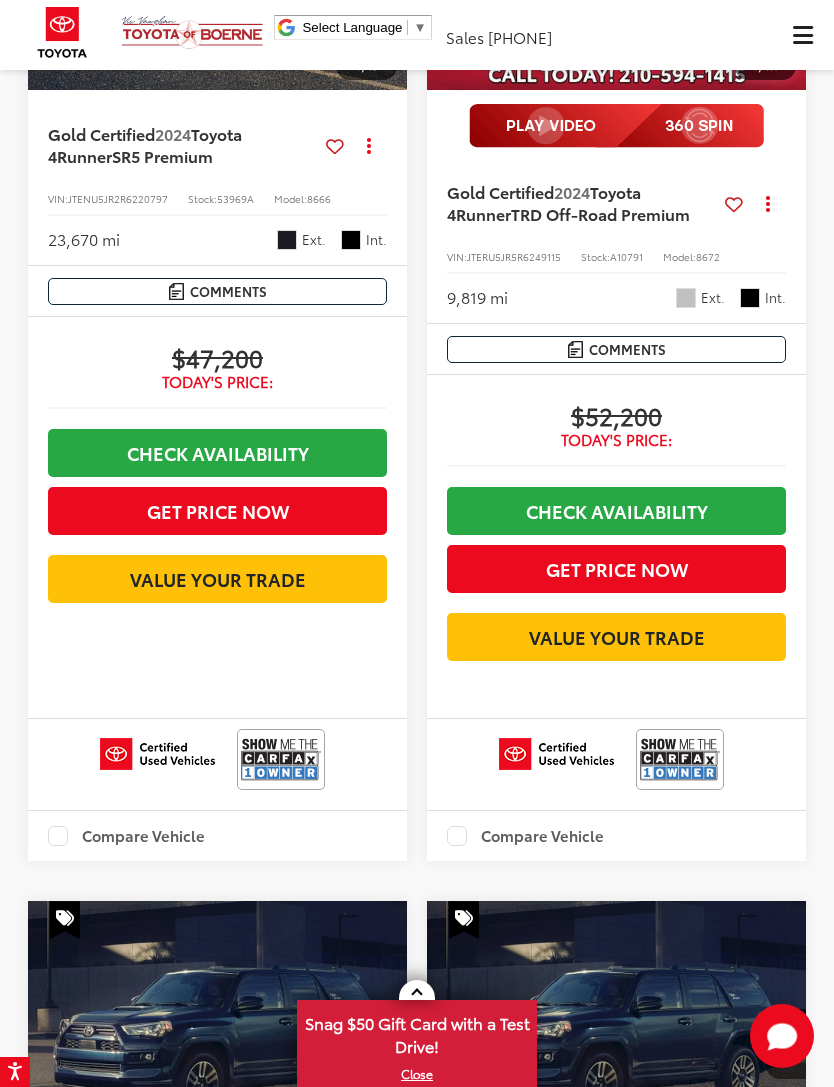 click at bounding box center [803, 35] 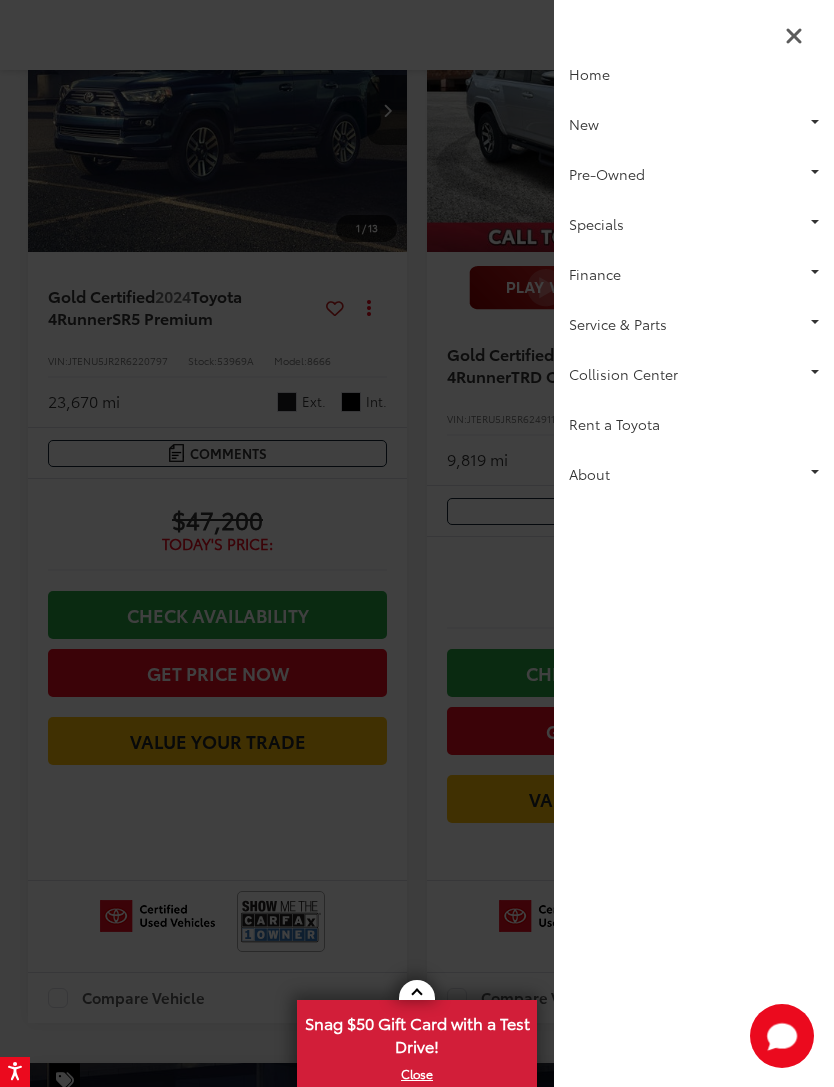 scroll, scrollTop: 0, scrollLeft: 0, axis: both 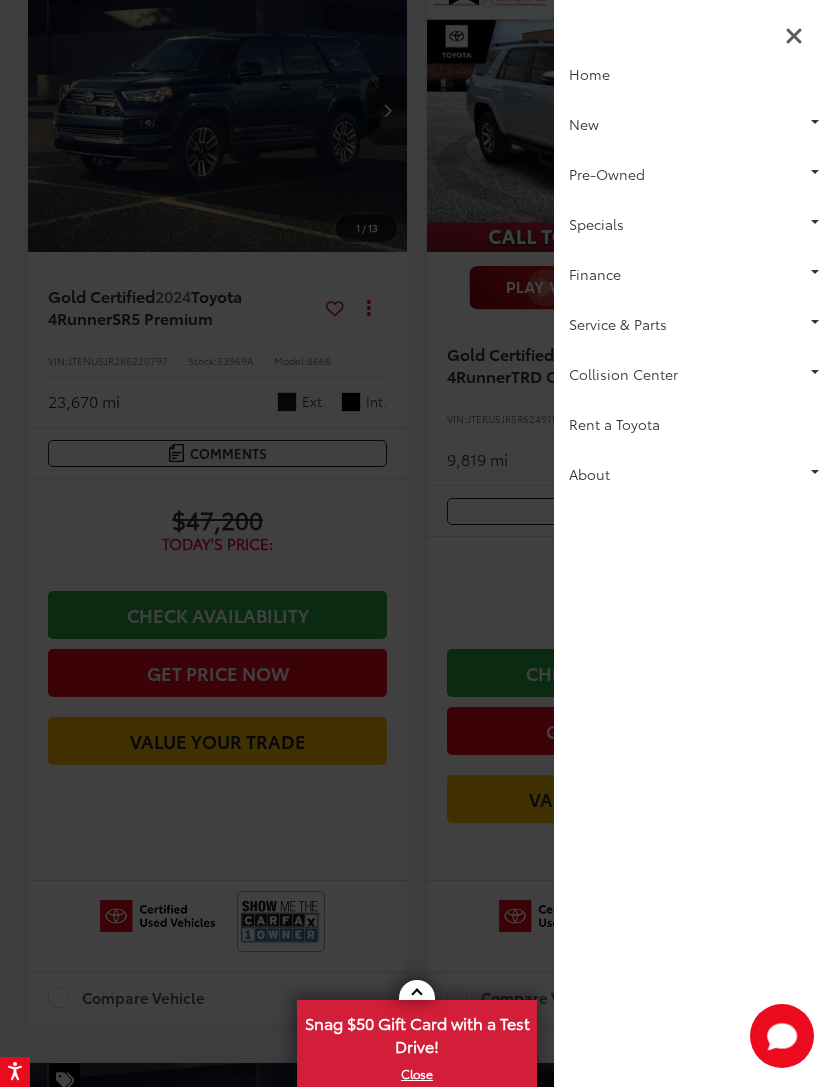 click on "New" at bounding box center (694, 124) 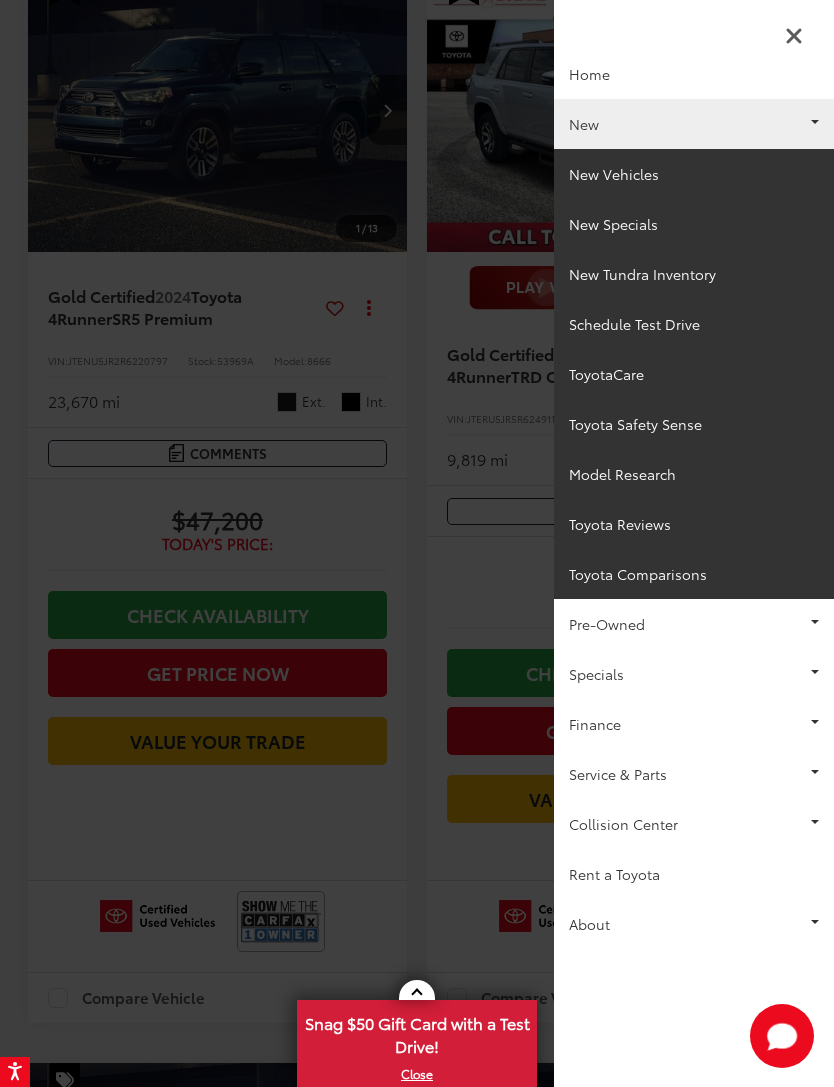 click on "New Vehicles" at bounding box center [694, 174] 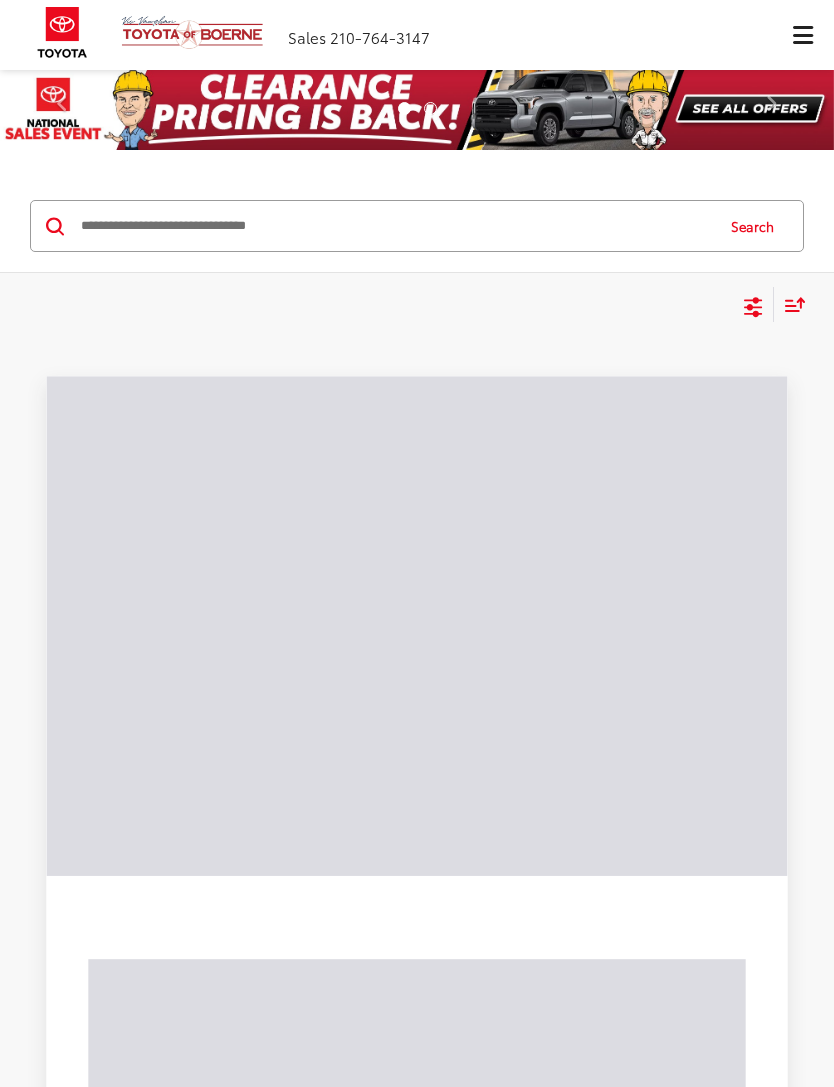 scroll, scrollTop: 0, scrollLeft: 0, axis: both 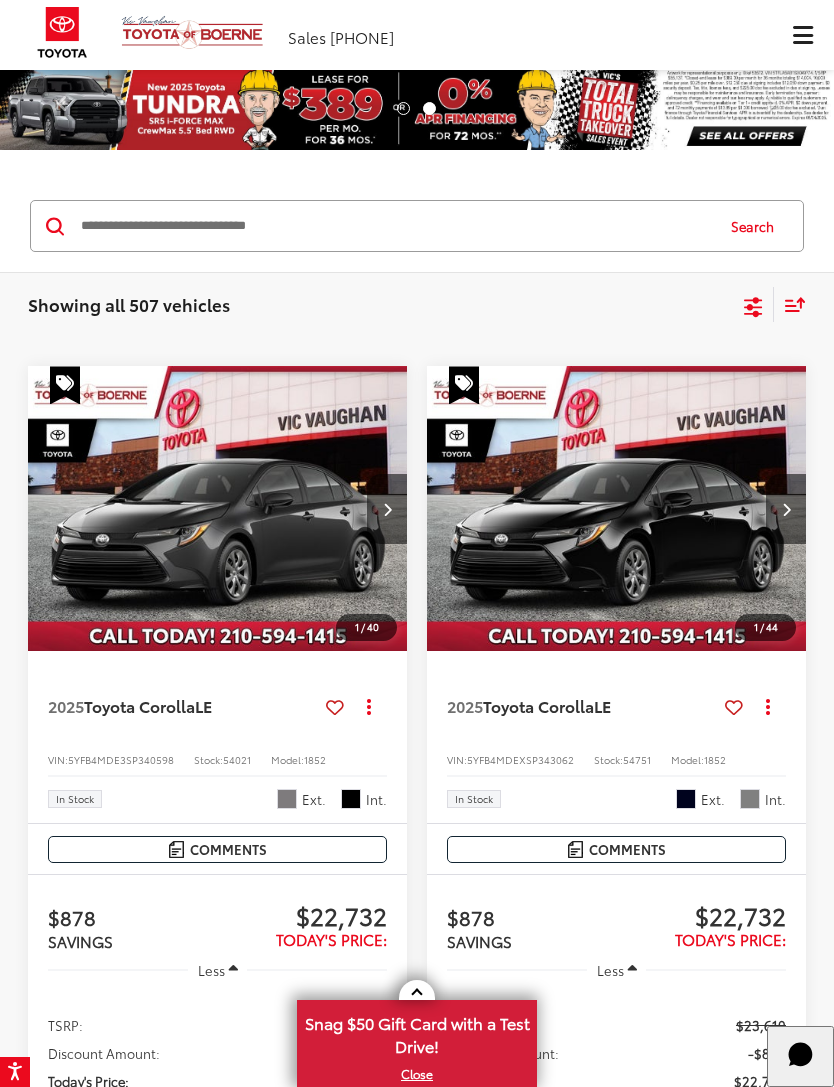 click 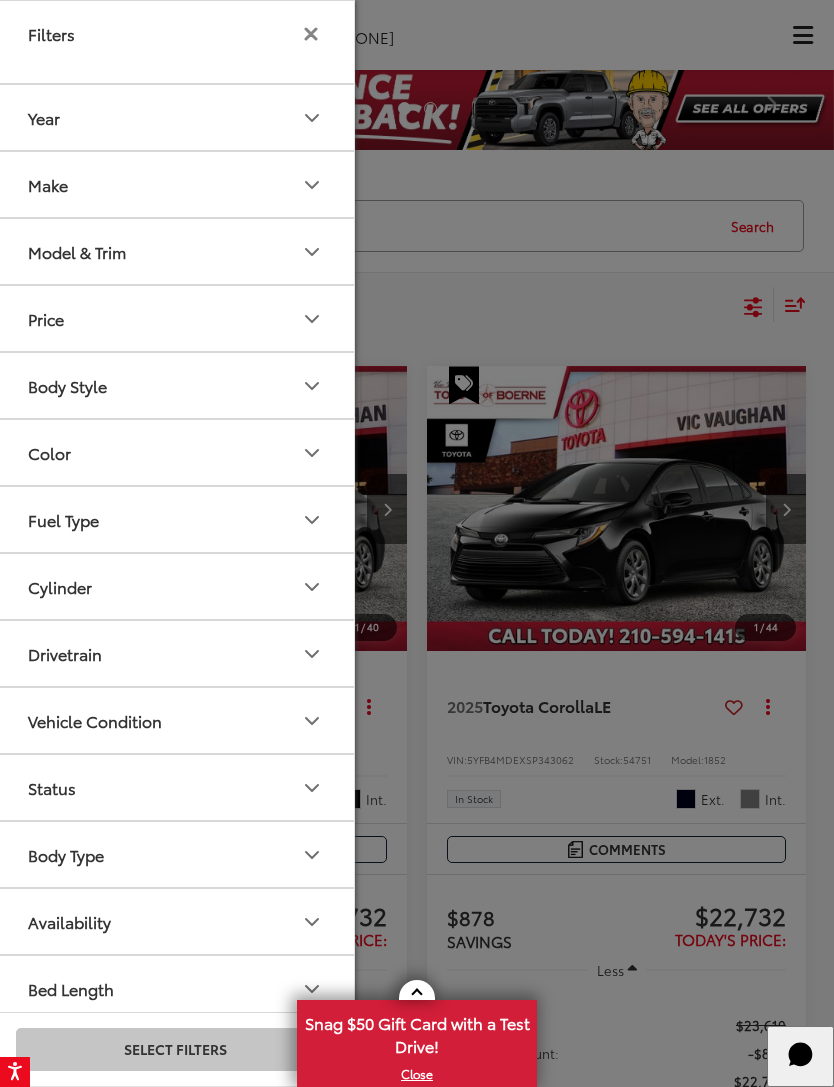 click on "Model & Trim" at bounding box center [176, 251] 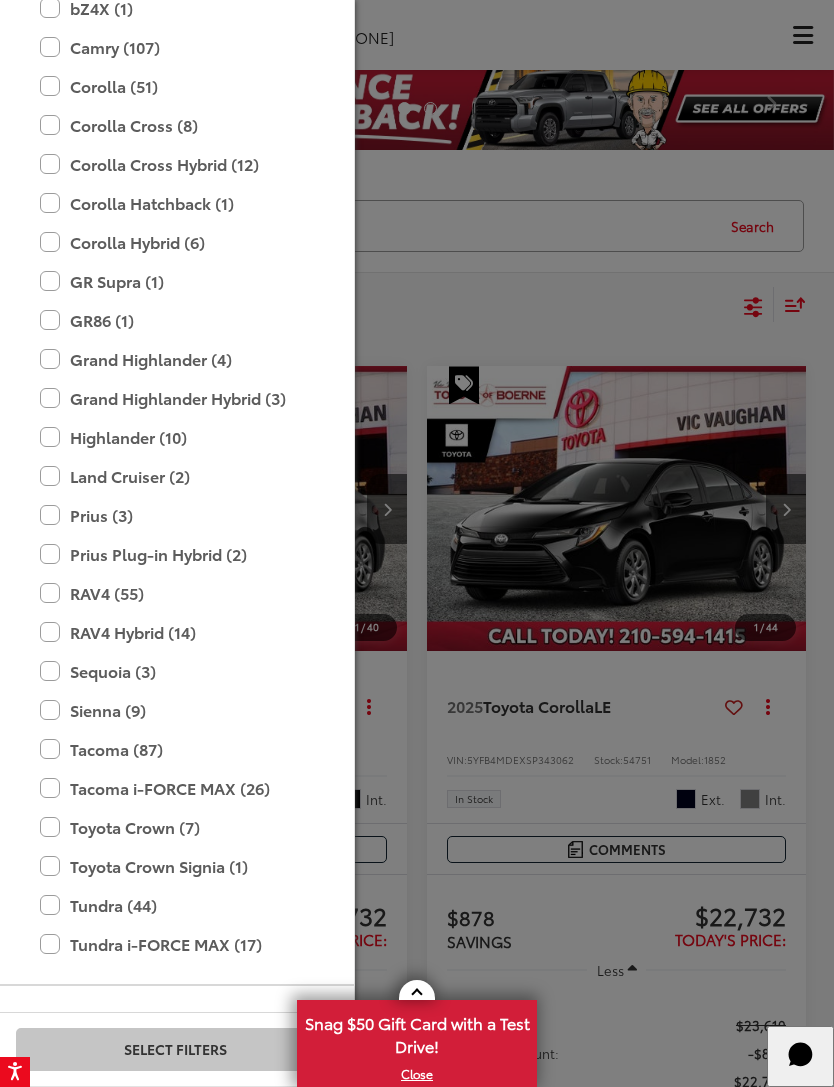 scroll, scrollTop: 389, scrollLeft: 0, axis: vertical 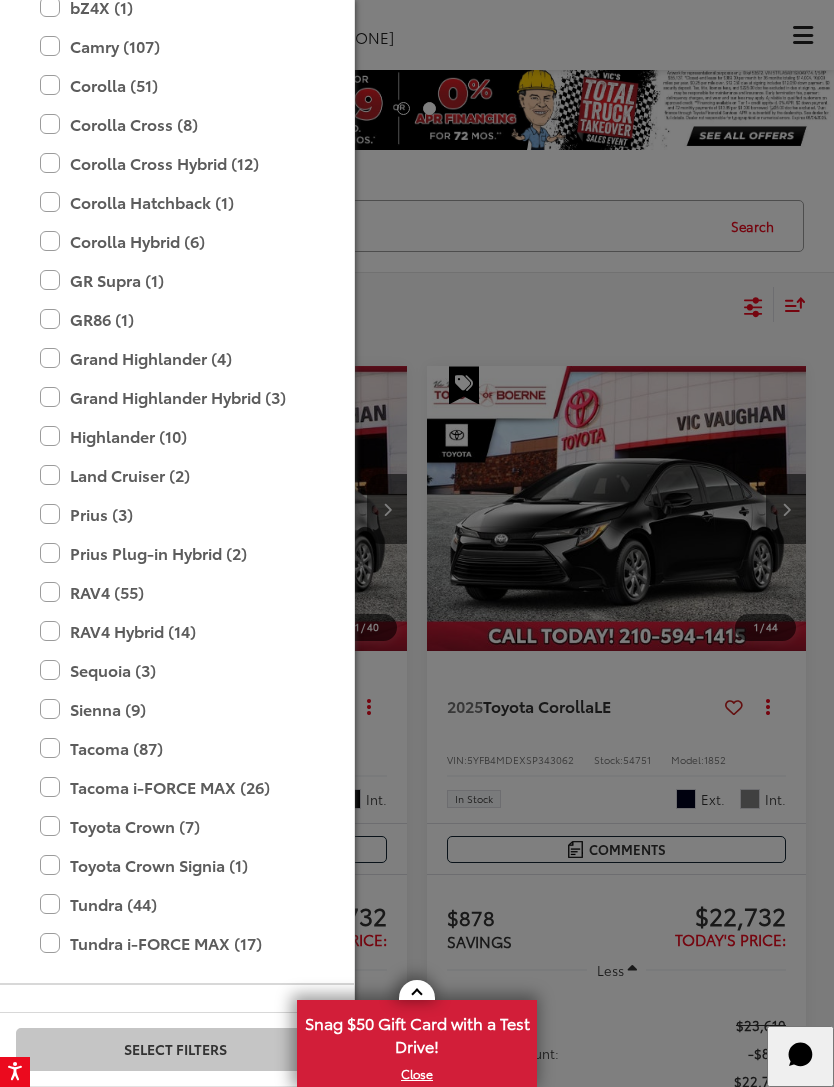click on "RAV4 (55)" at bounding box center (175, 592) 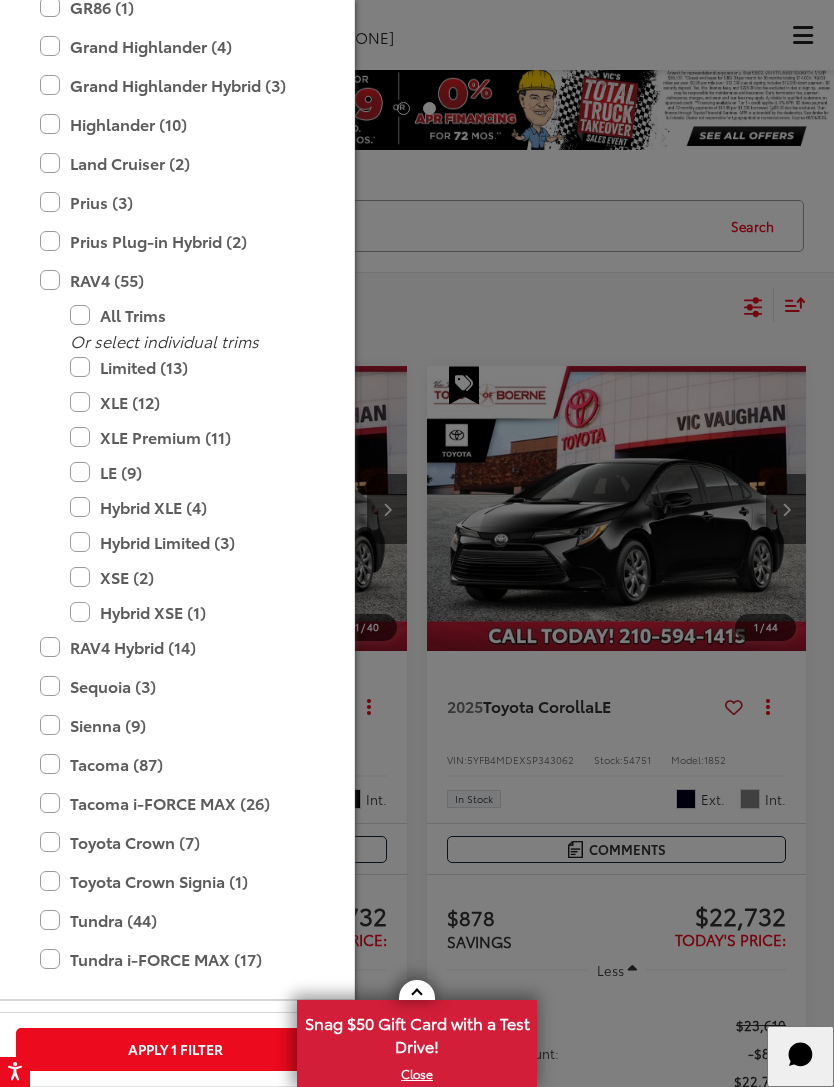 scroll, scrollTop: 702, scrollLeft: 0, axis: vertical 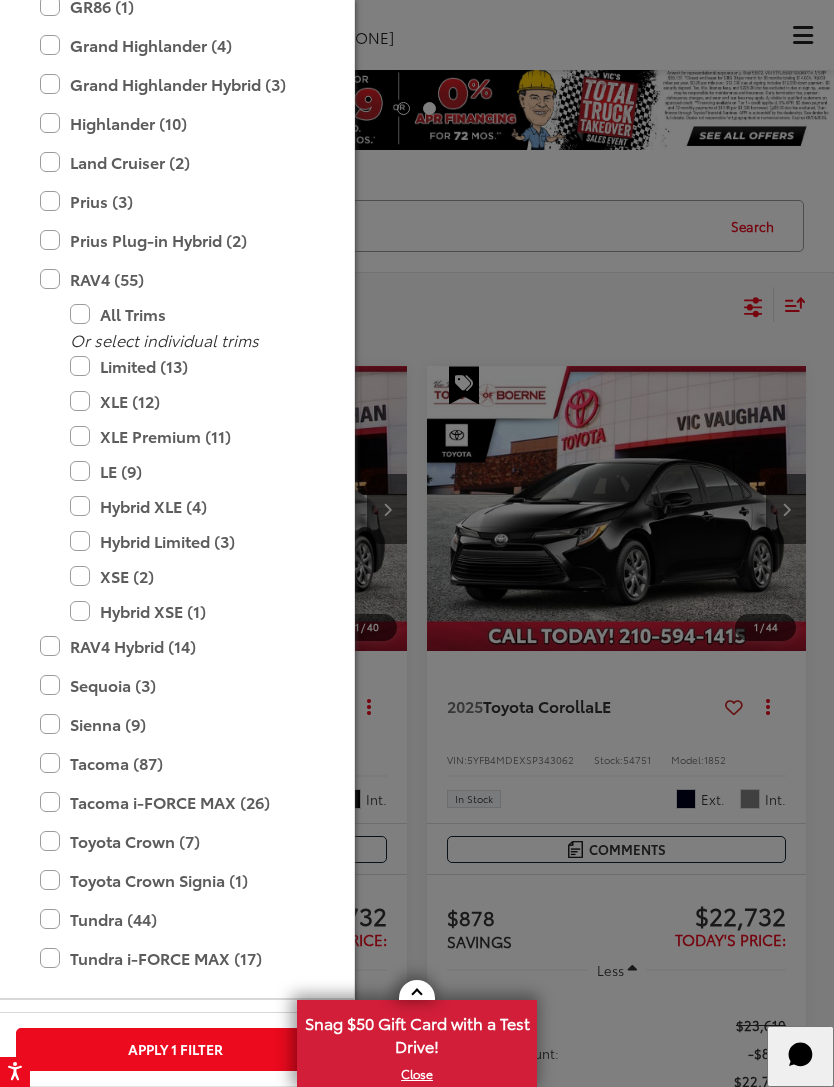 click on "Apply 1 Filter" at bounding box center (175, 1049) 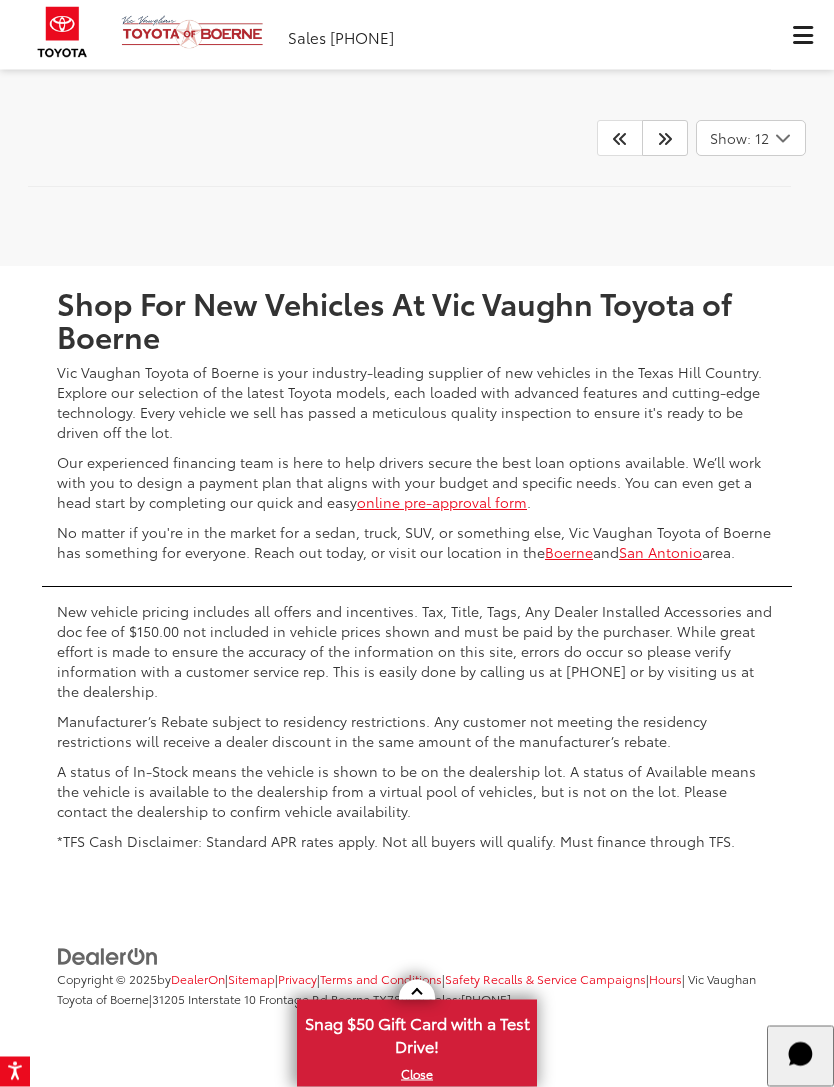 scroll, scrollTop: 7967, scrollLeft: 0, axis: vertical 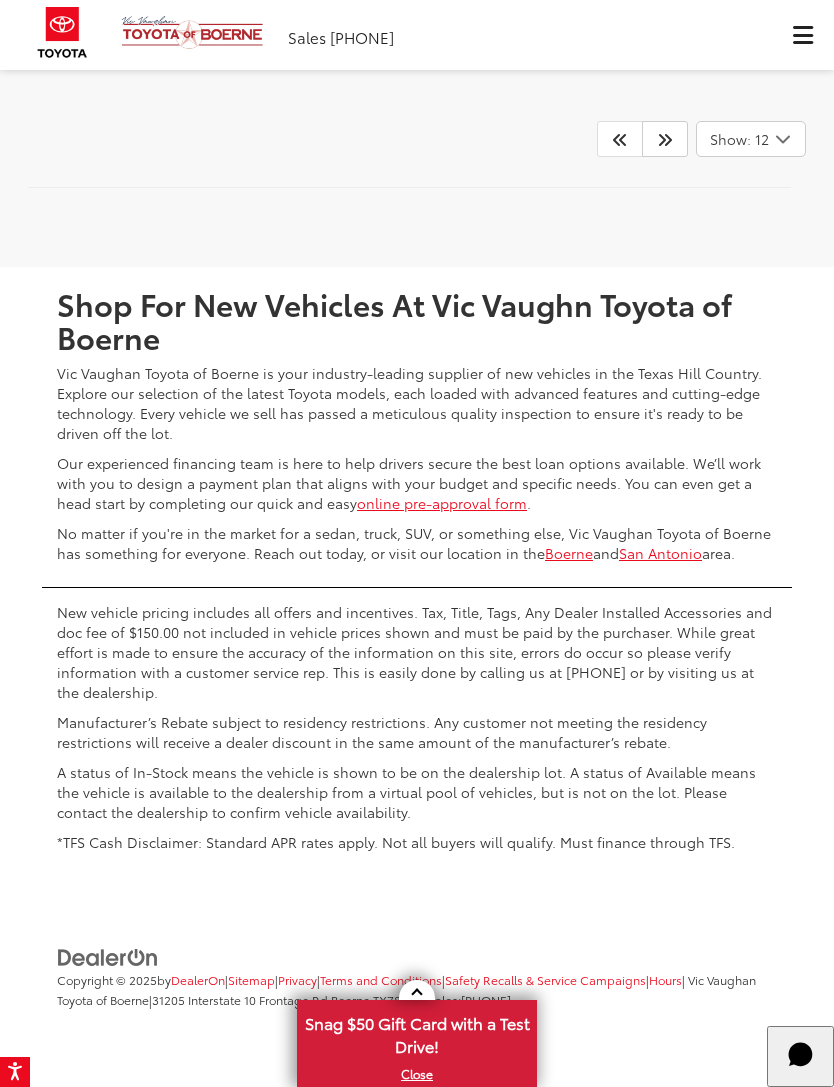 click at bounding box center (665, 139) 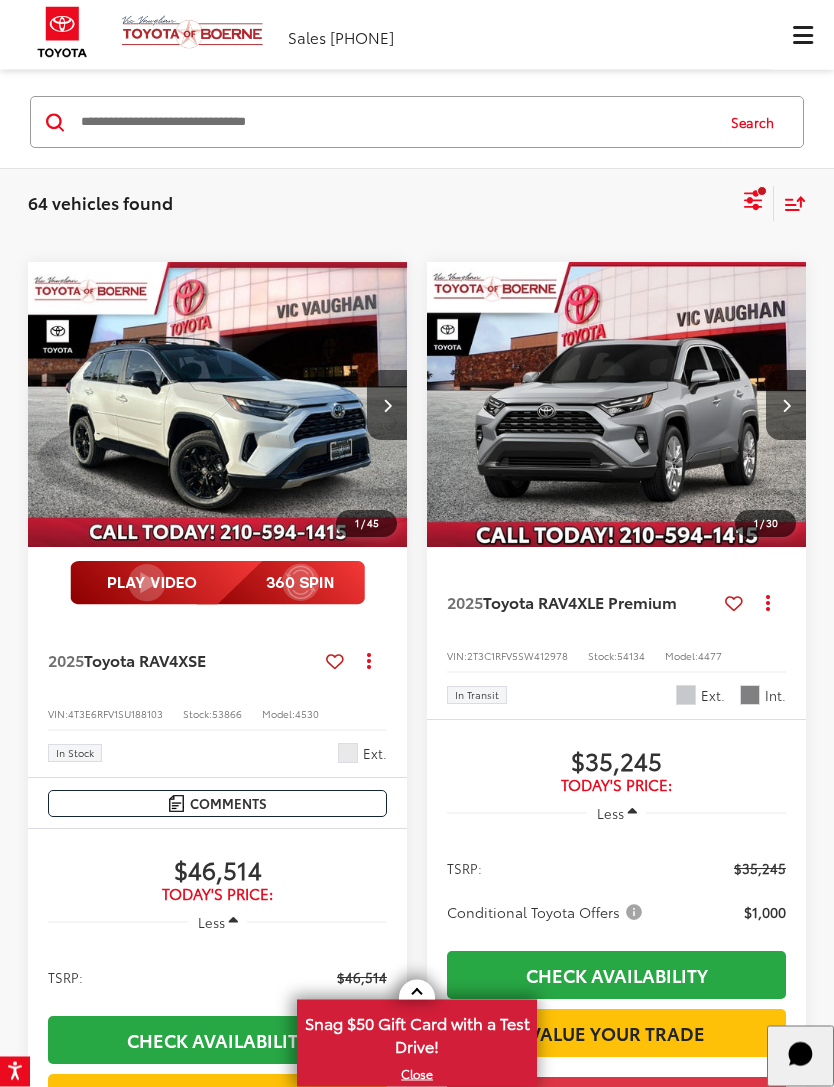 scroll, scrollTop: 108, scrollLeft: 0, axis: vertical 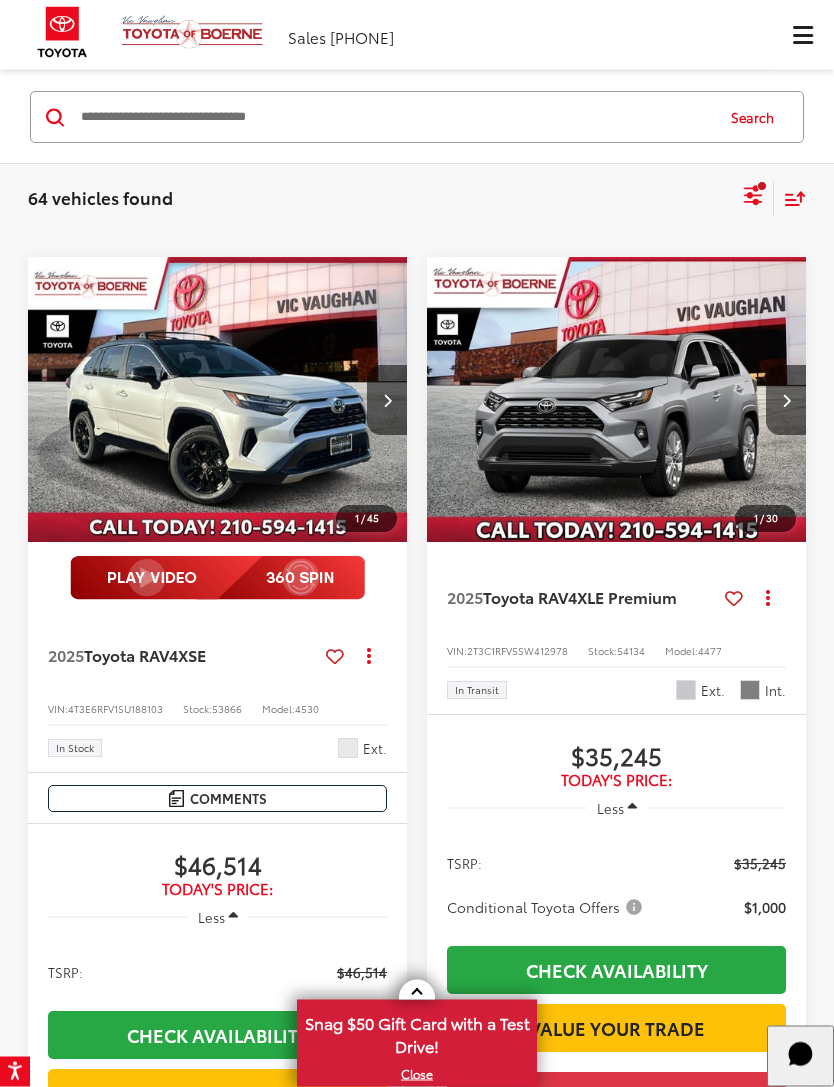click at bounding box center [387, 401] 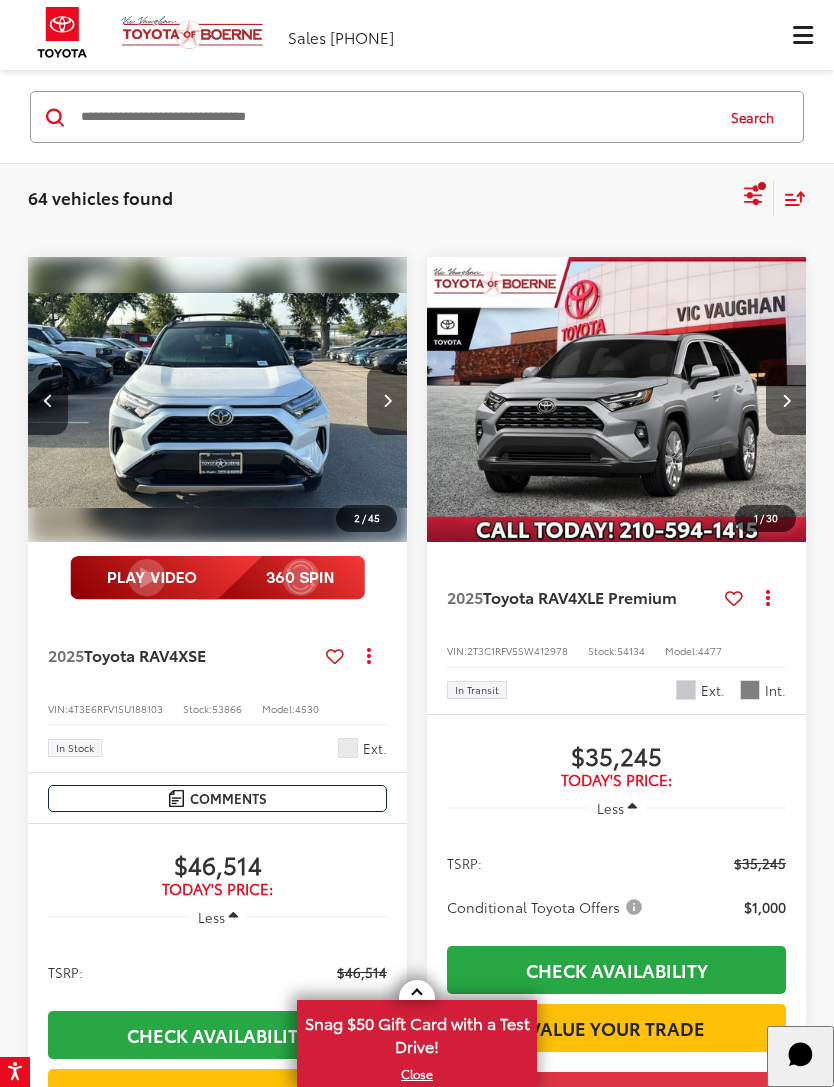 click at bounding box center (387, 400) 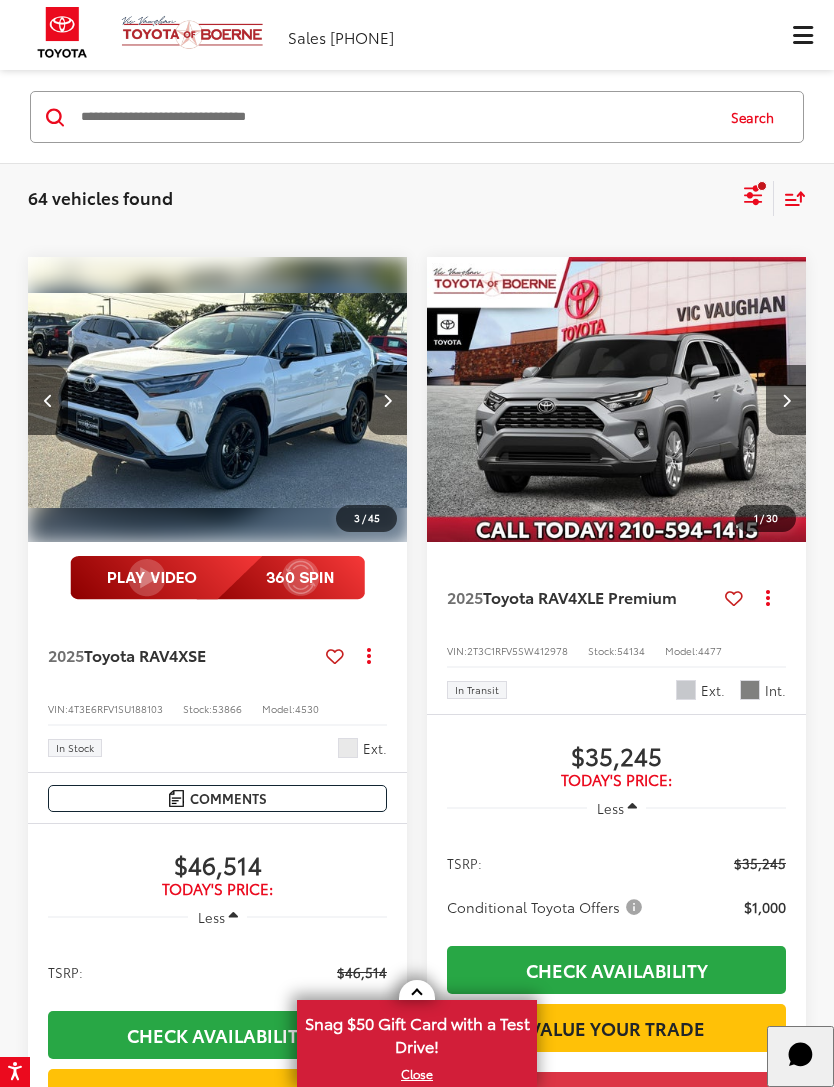click at bounding box center (387, 400) 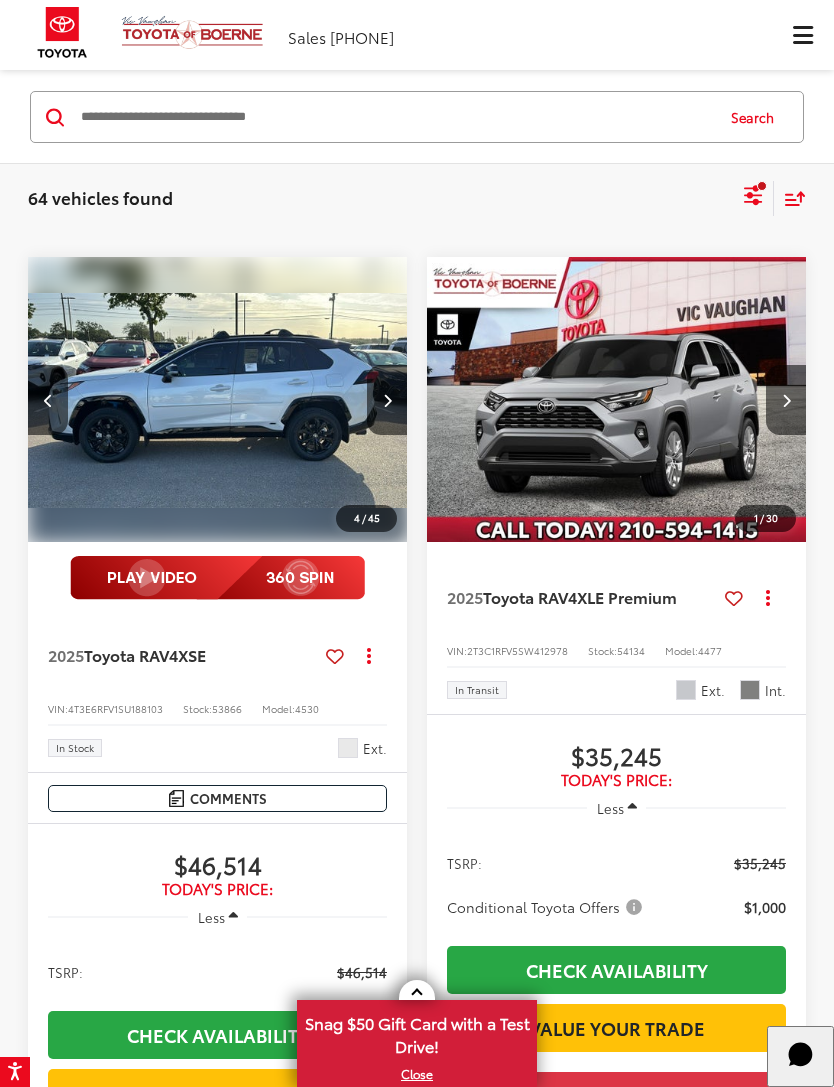 scroll, scrollTop: 0, scrollLeft: 1146, axis: horizontal 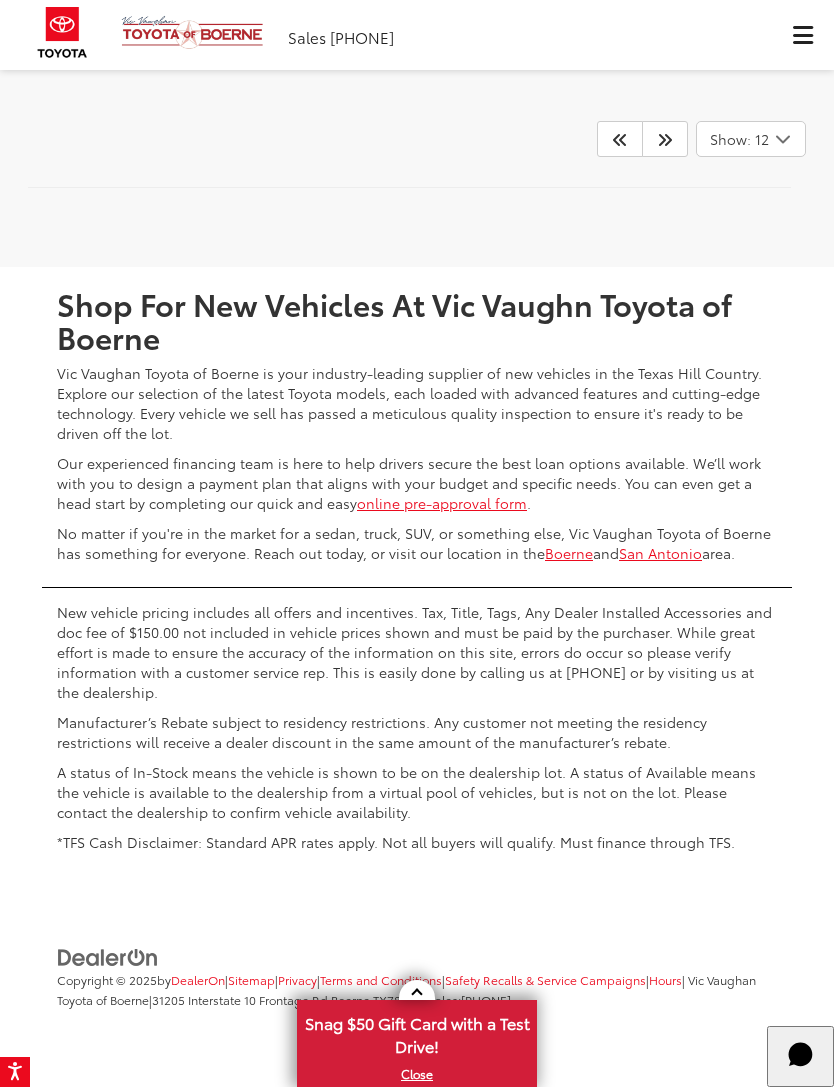 click at bounding box center (665, 139) 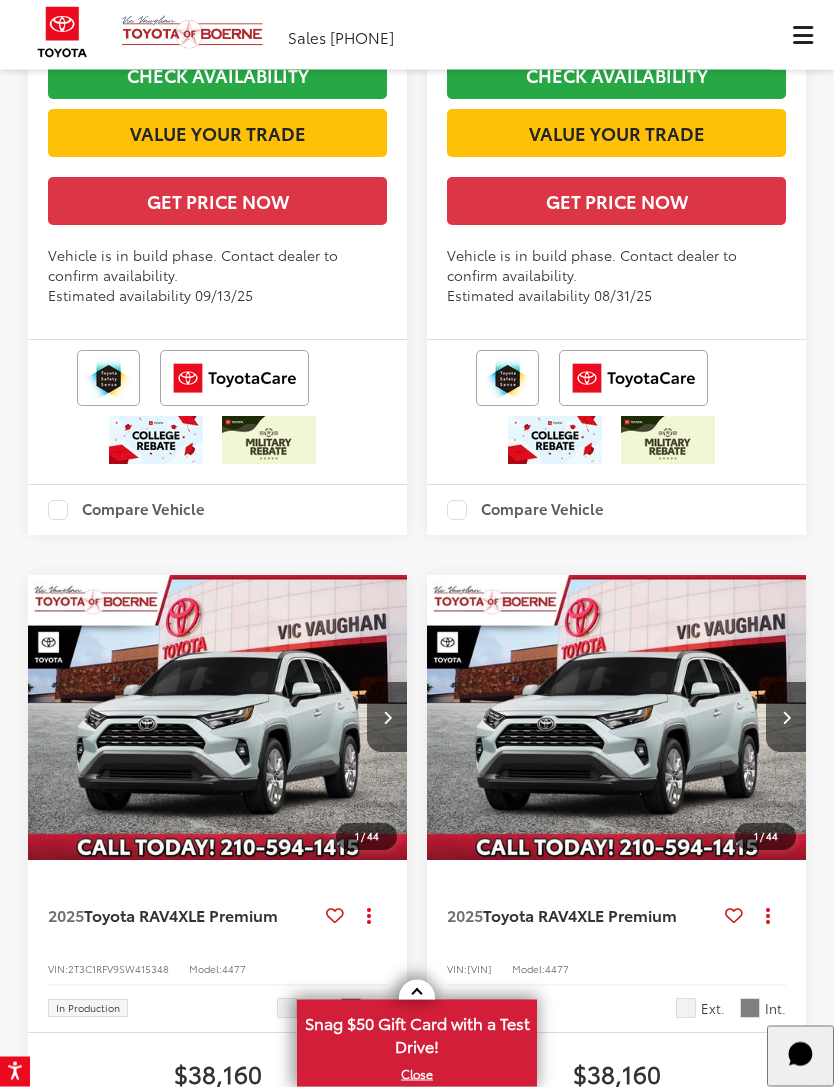scroll, scrollTop: 5693, scrollLeft: 0, axis: vertical 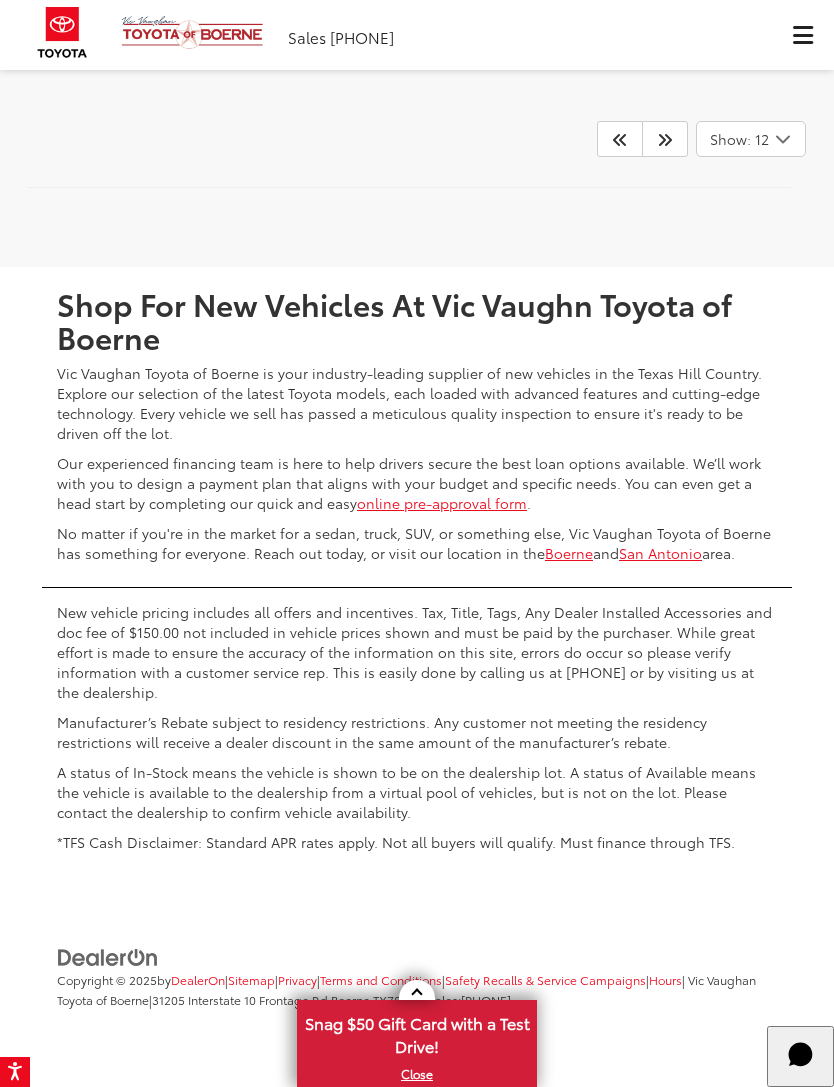 click at bounding box center (665, 139) 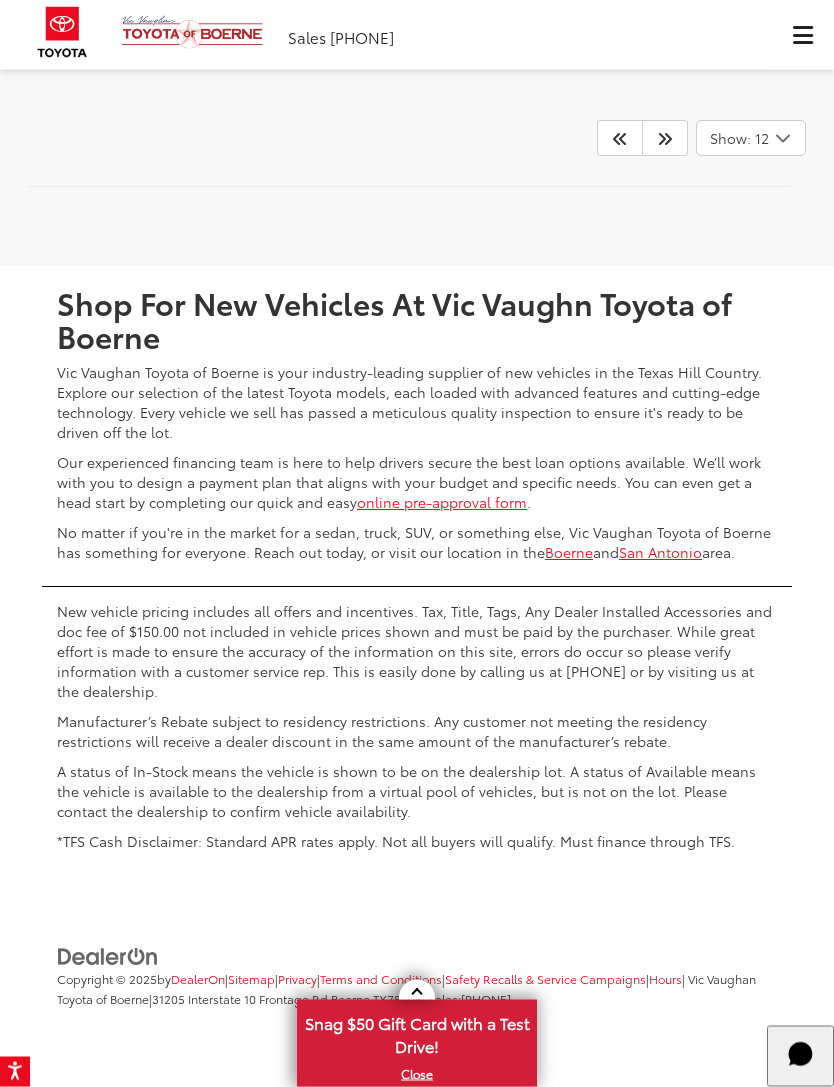 scroll, scrollTop: 7565, scrollLeft: 0, axis: vertical 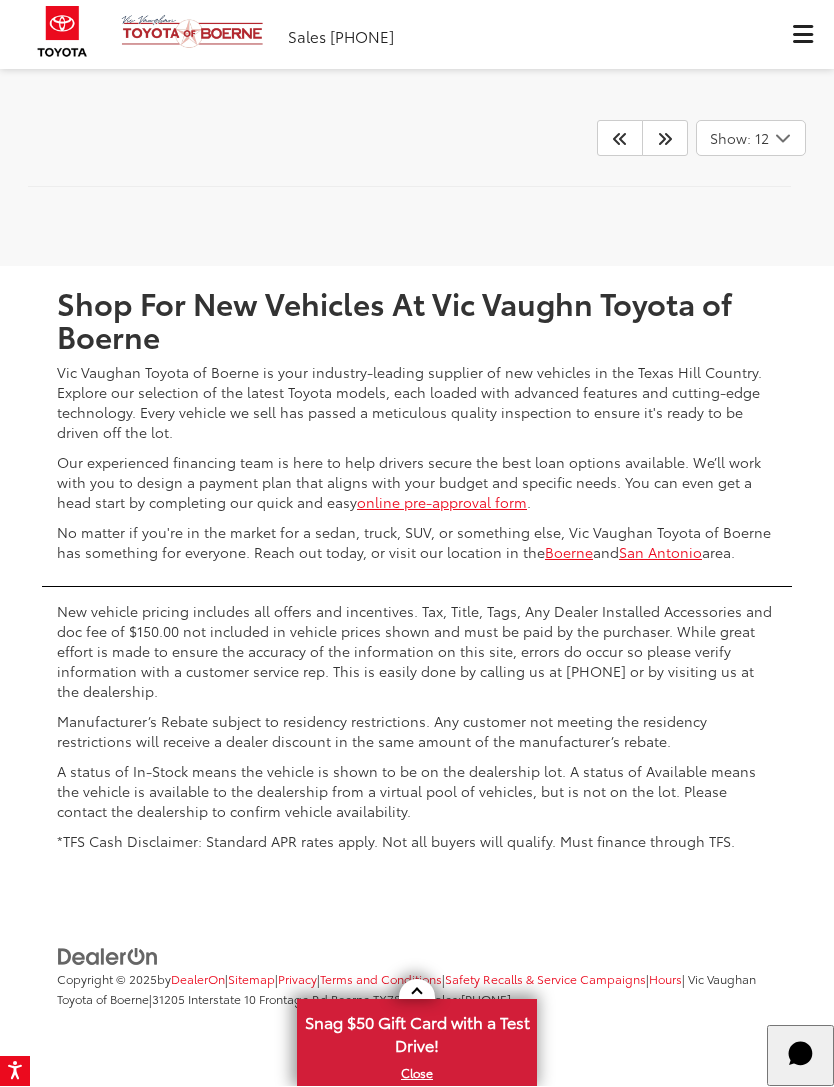 click at bounding box center [665, 139] 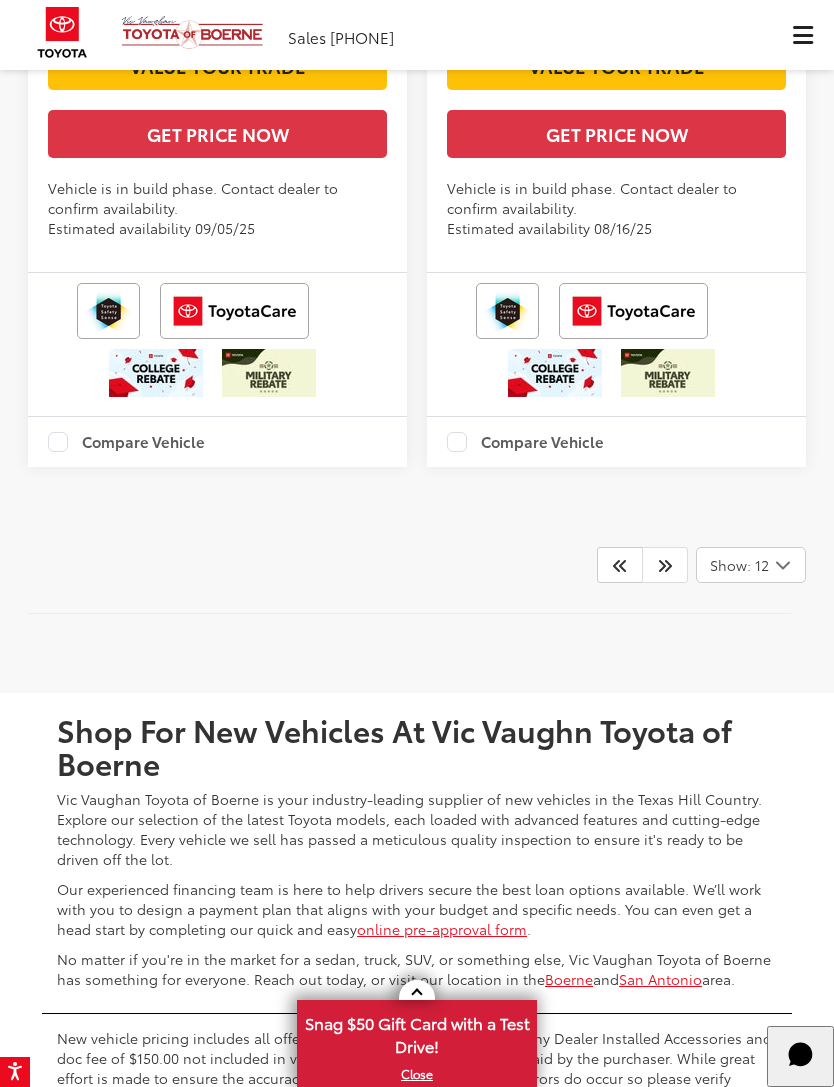 scroll, scrollTop: 2631, scrollLeft: 0, axis: vertical 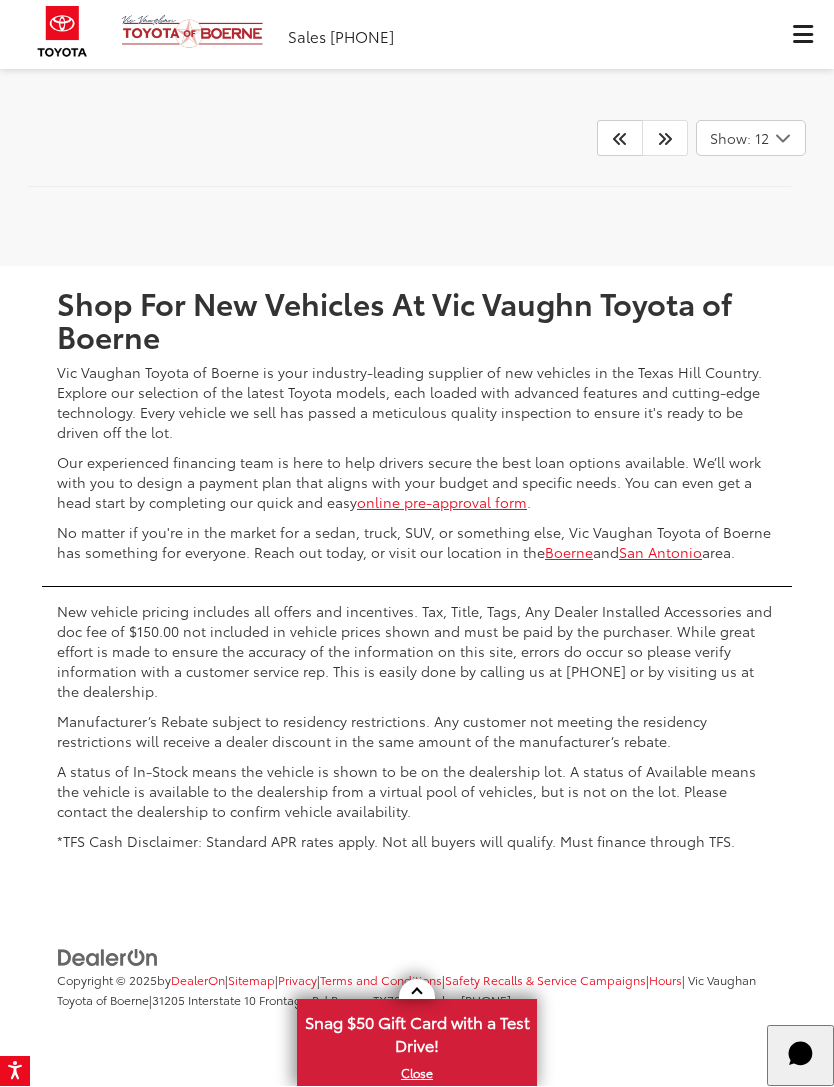 click at bounding box center [620, 139] 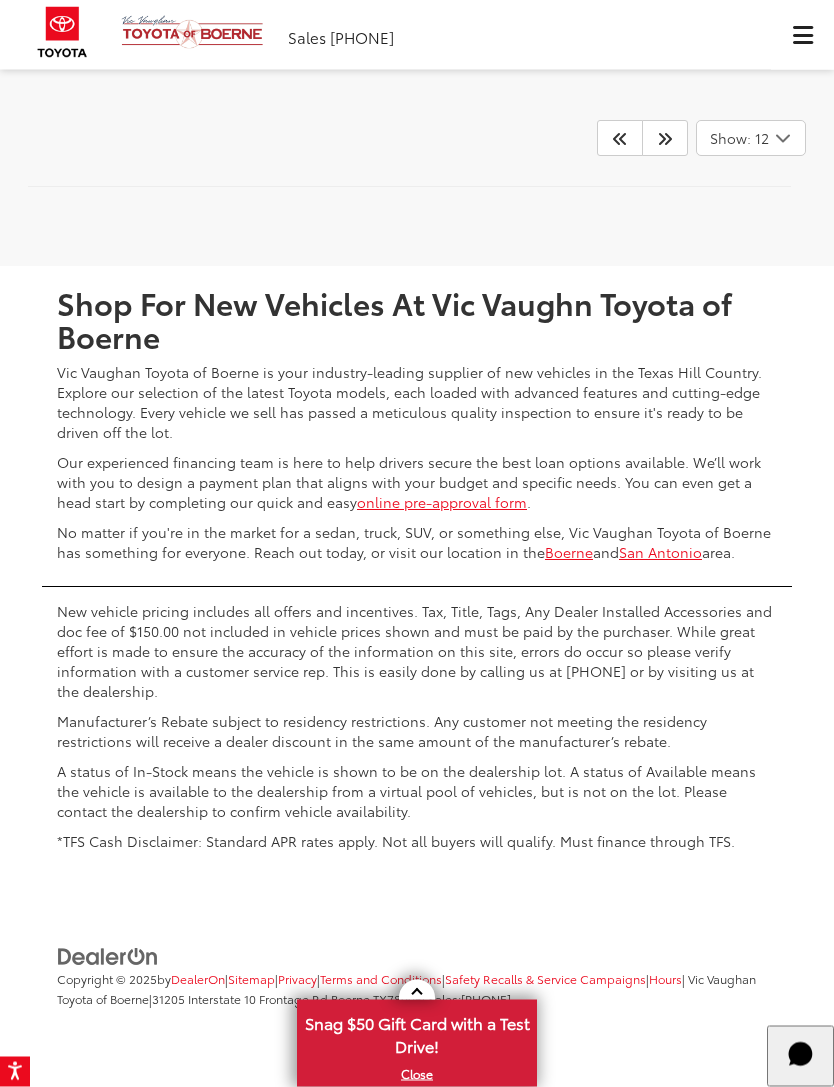 scroll, scrollTop: 7778, scrollLeft: 0, axis: vertical 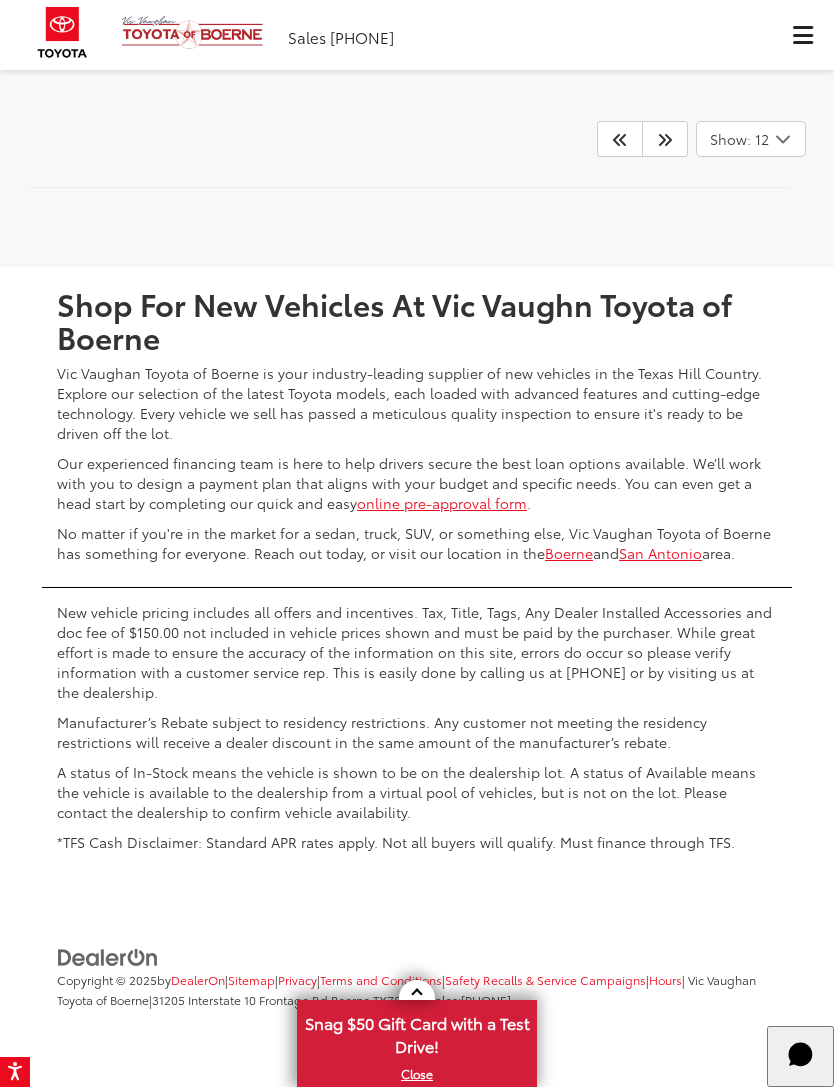click at bounding box center [620, 139] 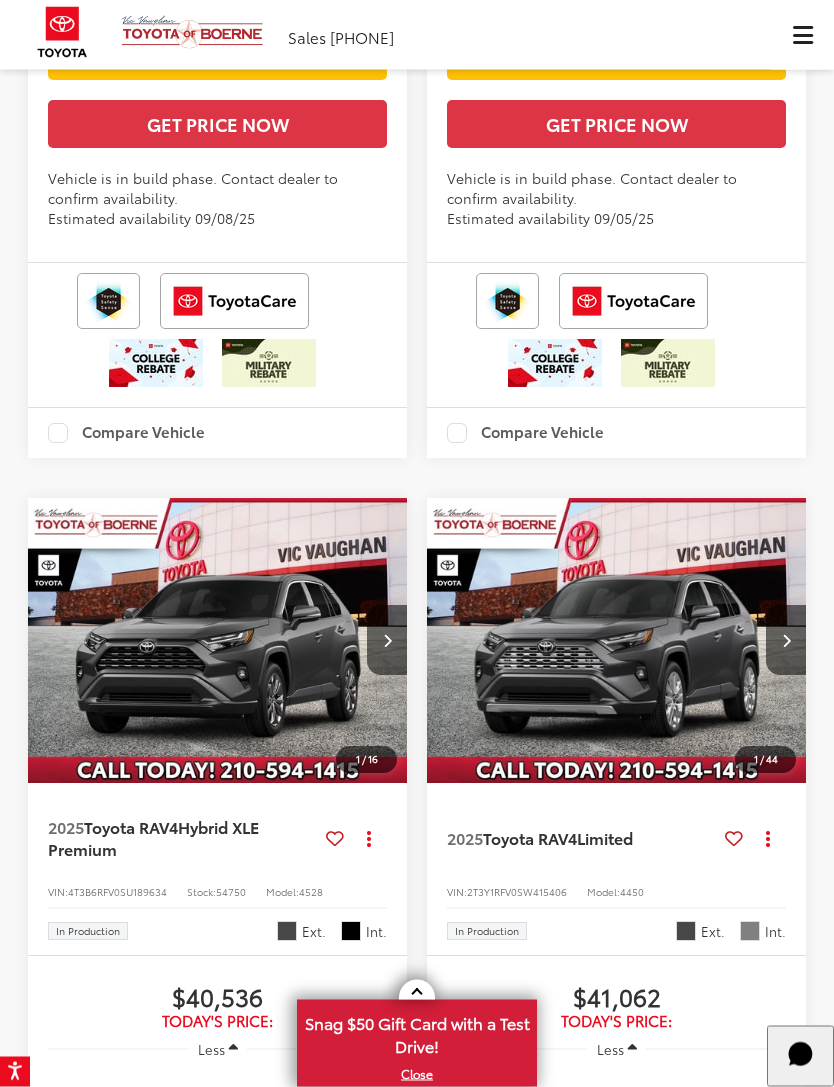 scroll, scrollTop: 5770, scrollLeft: 0, axis: vertical 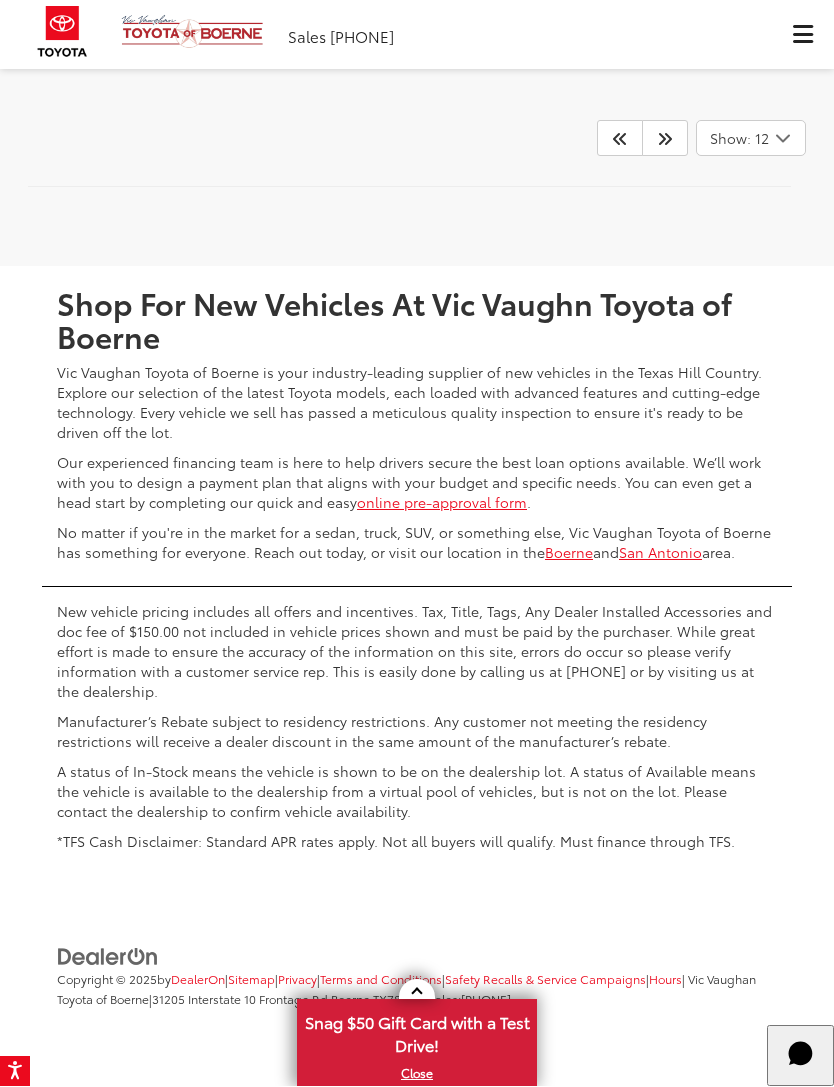 click at bounding box center [620, 139] 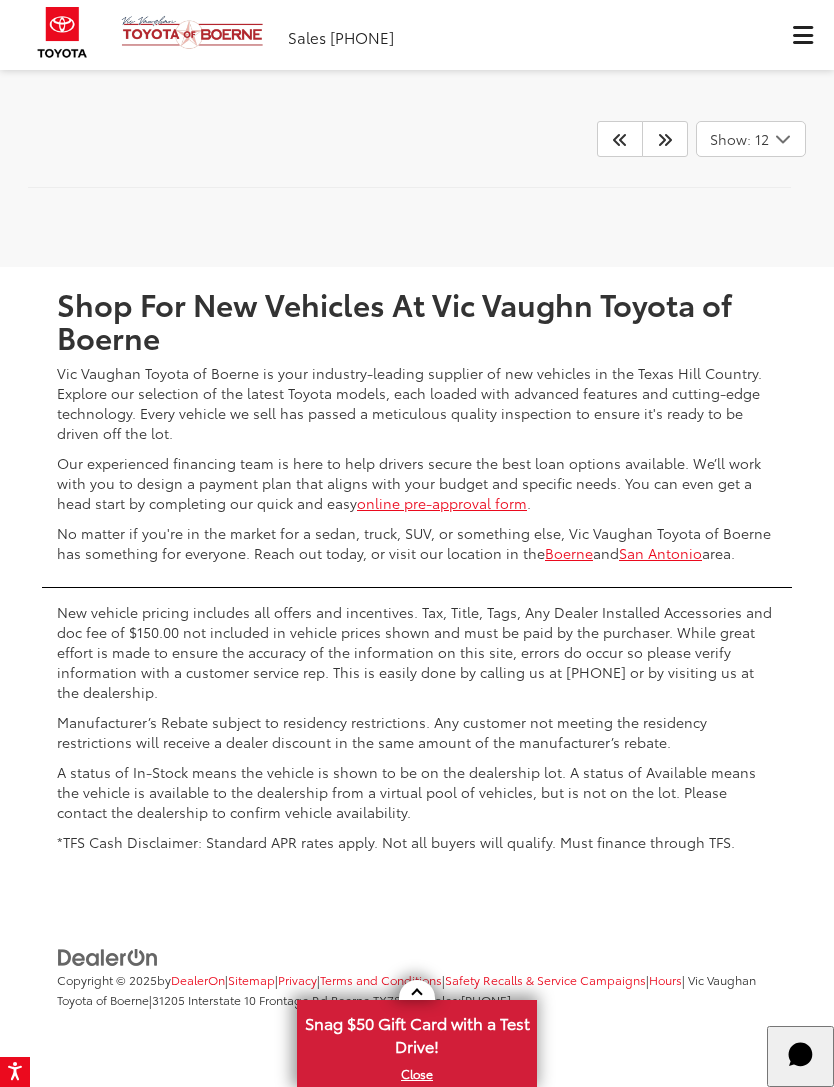 scroll, scrollTop: 7778, scrollLeft: 0, axis: vertical 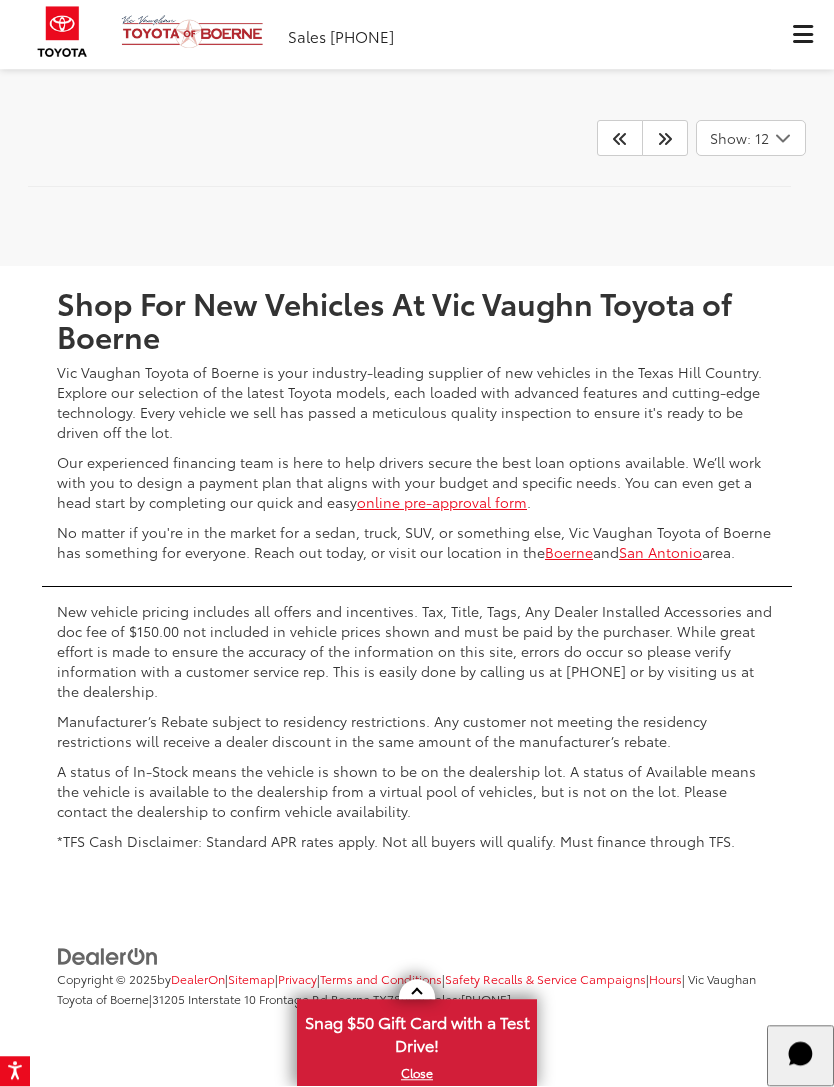 click at bounding box center (620, 139) 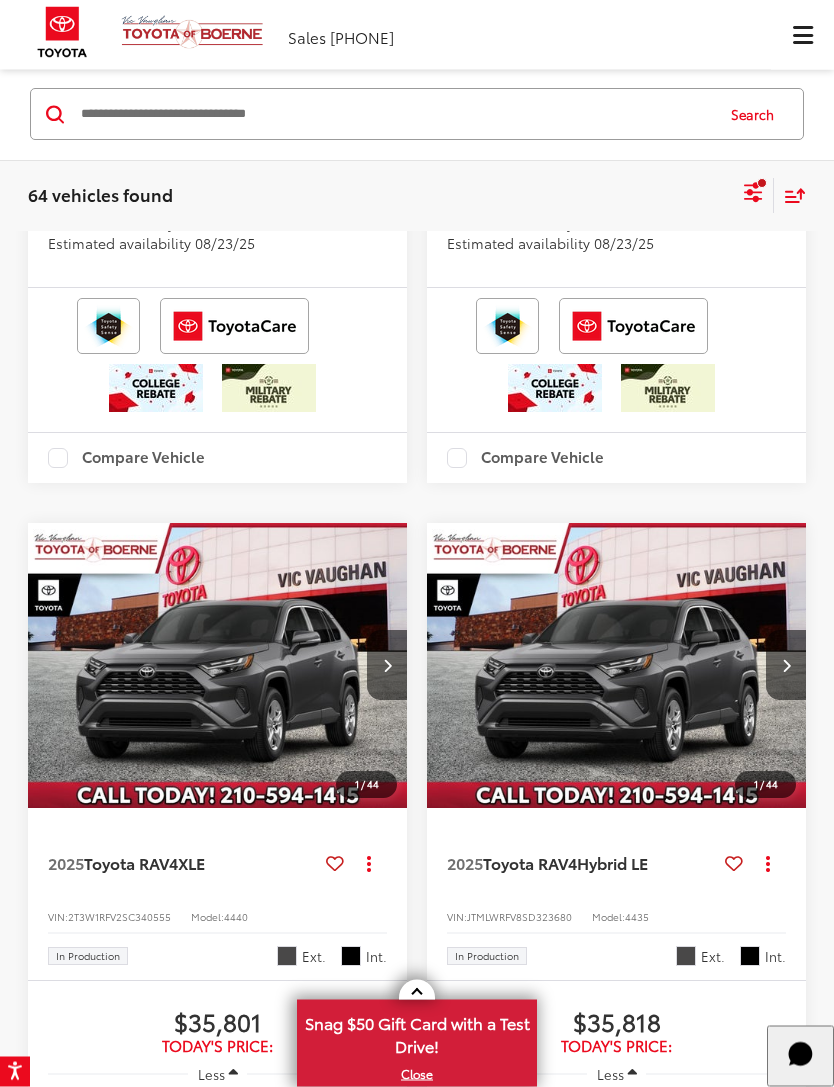 scroll, scrollTop: 180, scrollLeft: 0, axis: vertical 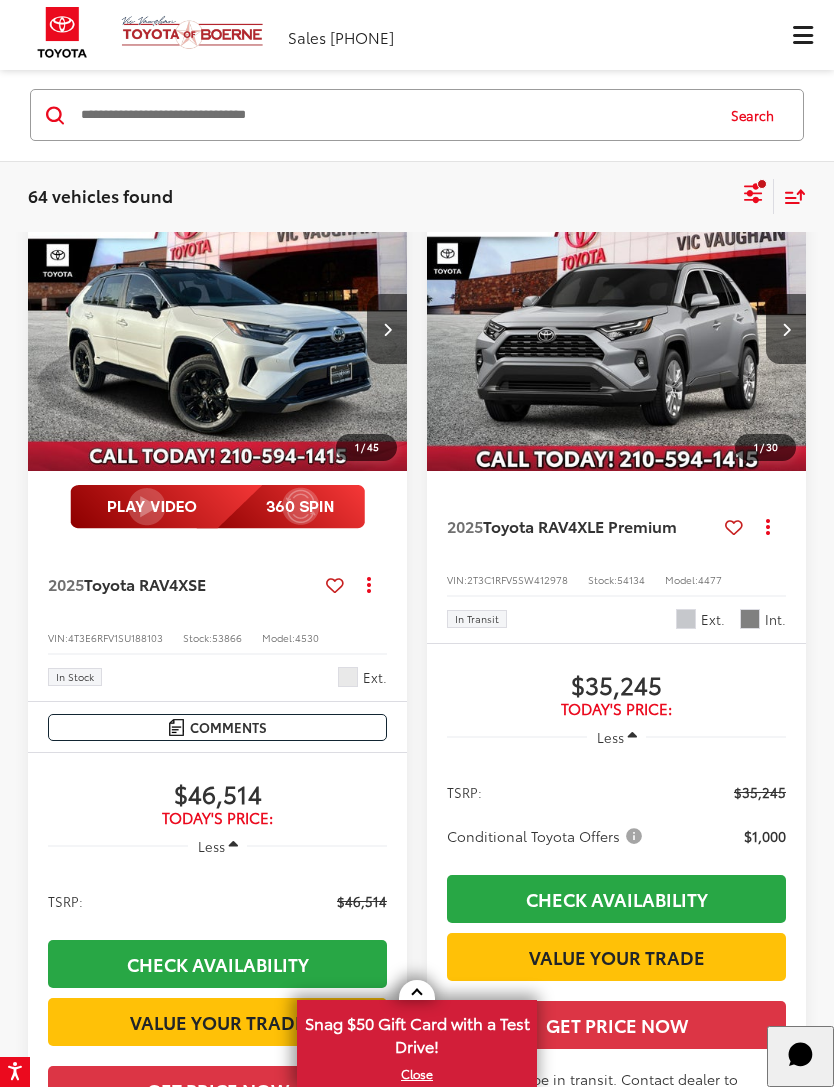 click on "2025  Toyota RAV4  XLE Premium
Copy Link Share Print View Details VIN:  2T3C1RFV5SW412978 Stock:  54134 Model:  4477 In Transit Ext. Int." at bounding box center [616, 557] 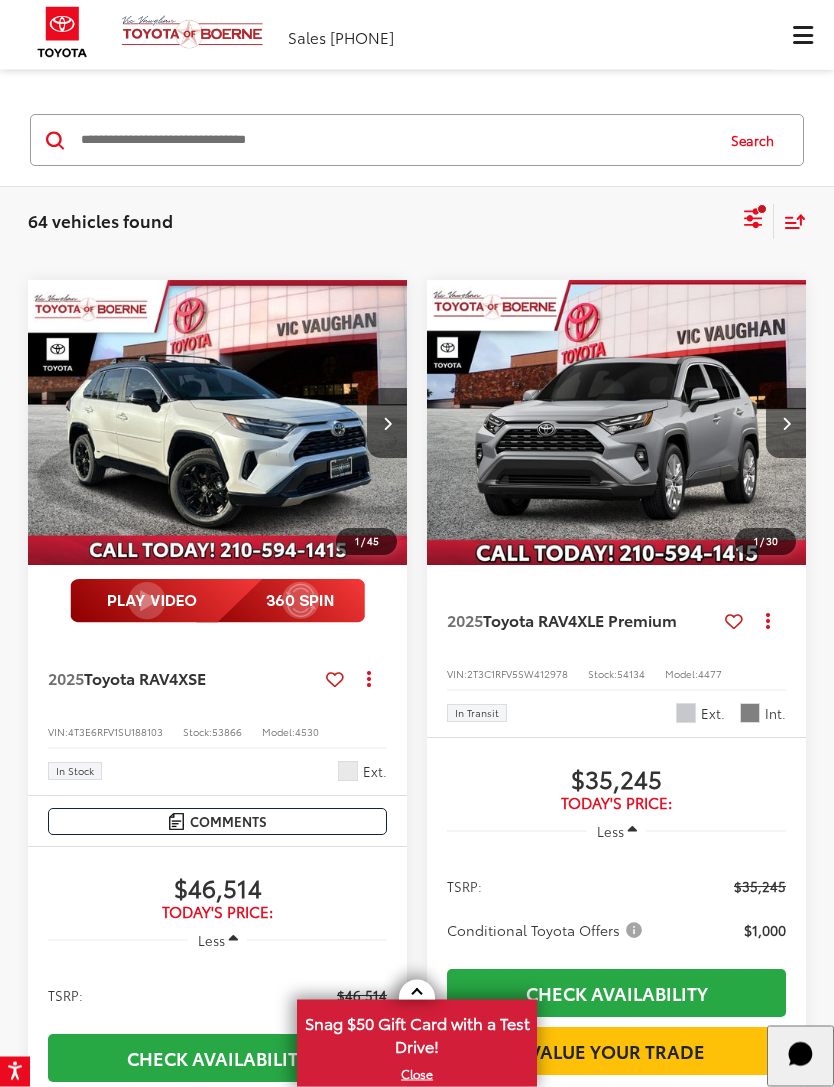 scroll, scrollTop: 86, scrollLeft: 0, axis: vertical 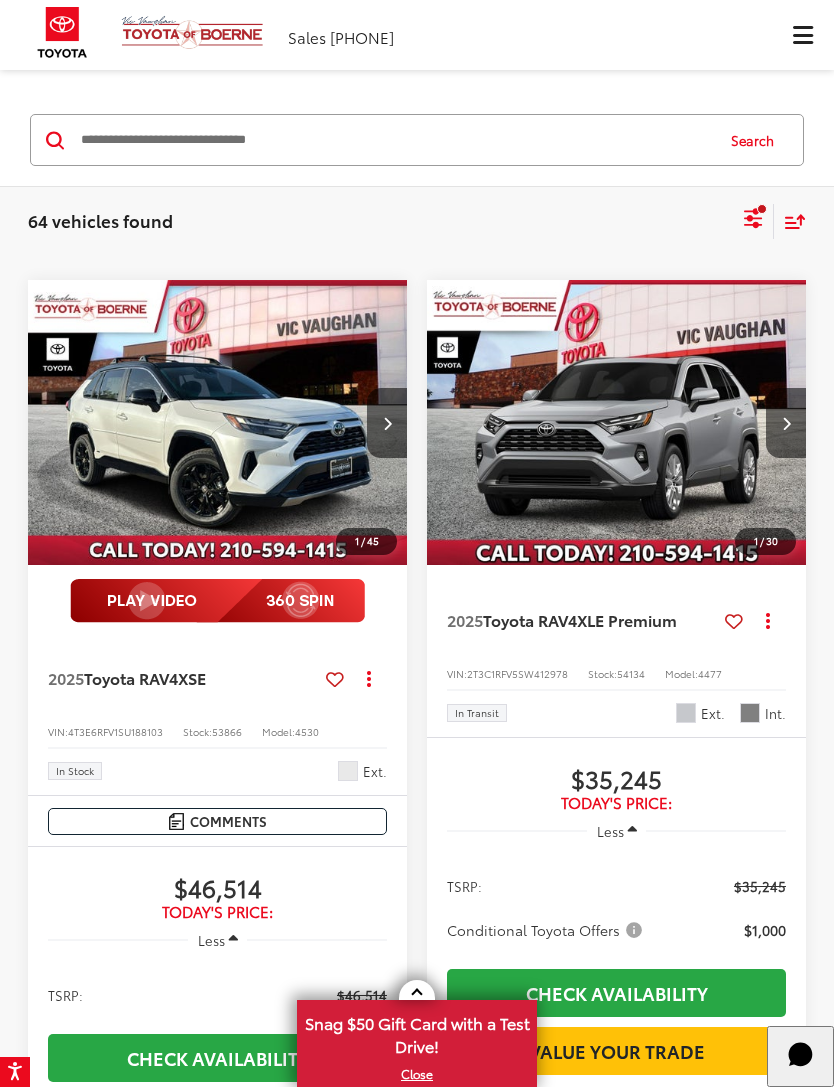 click on "Toyota RAV4" at bounding box center [131, 677] 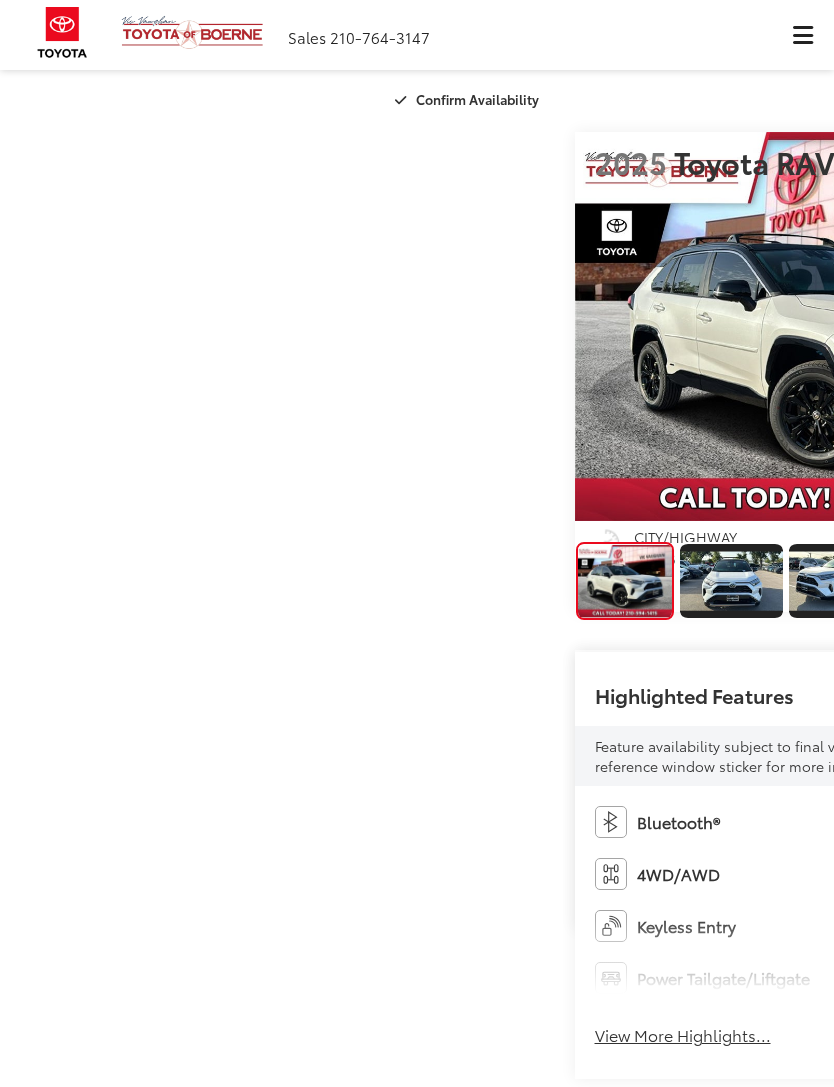 scroll, scrollTop: 0, scrollLeft: 0, axis: both 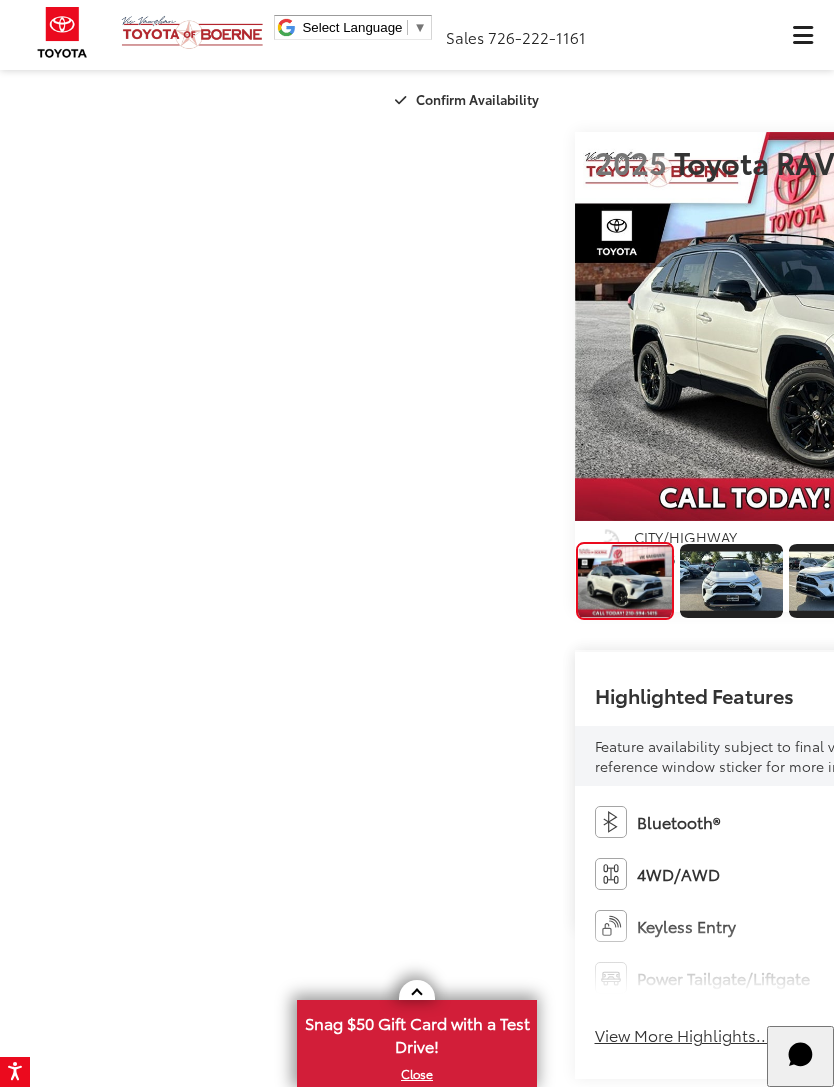 click at bounding box center [1074, 327] 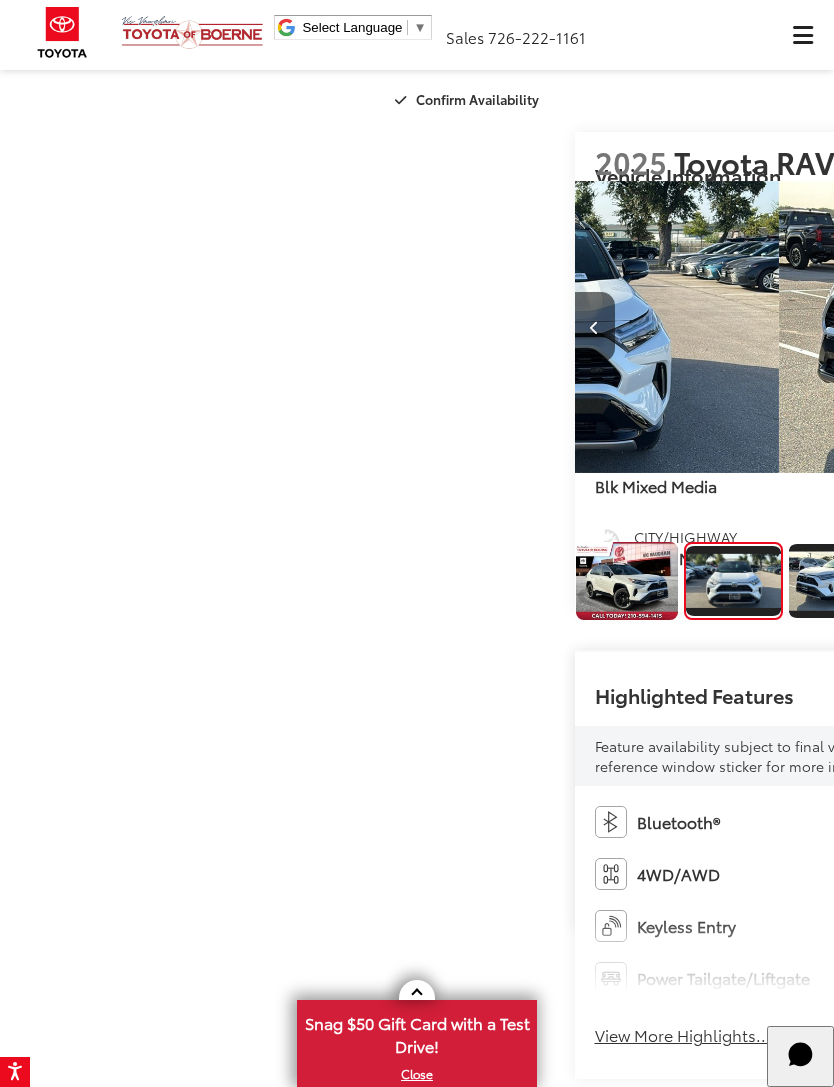 click at bounding box center [1074, 327] 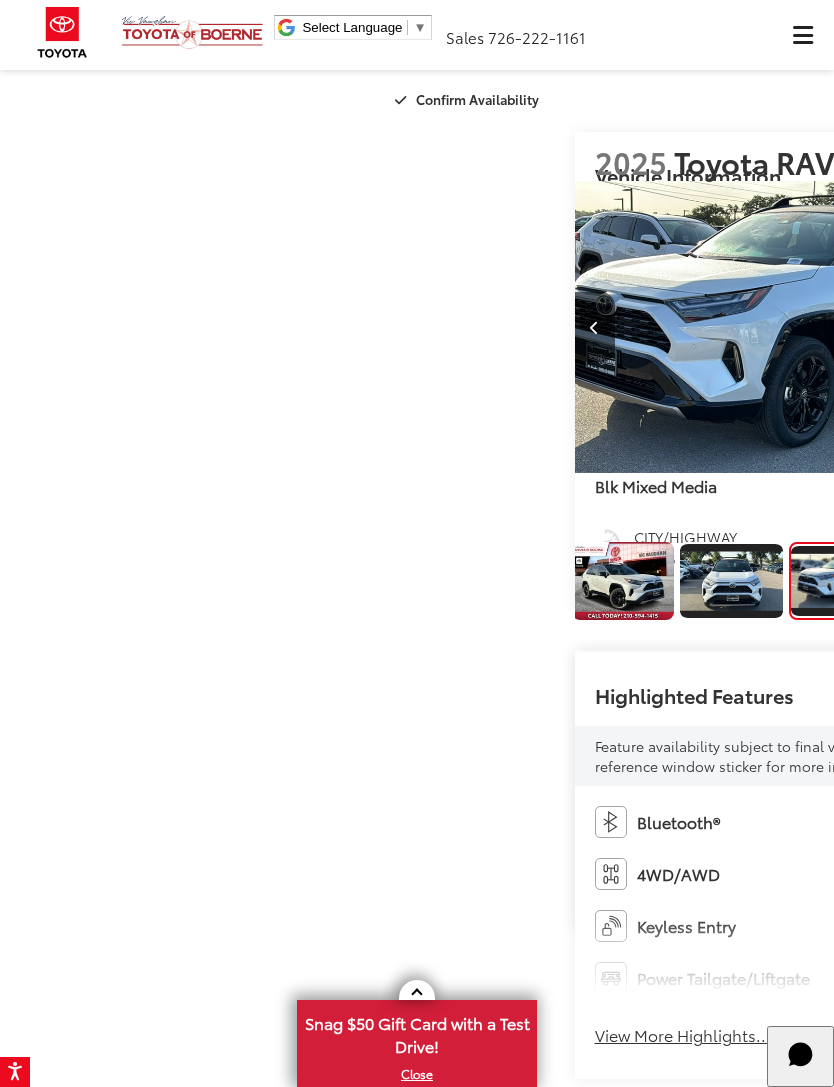 scroll, scrollTop: 0, scrollLeft: 1446, axis: horizontal 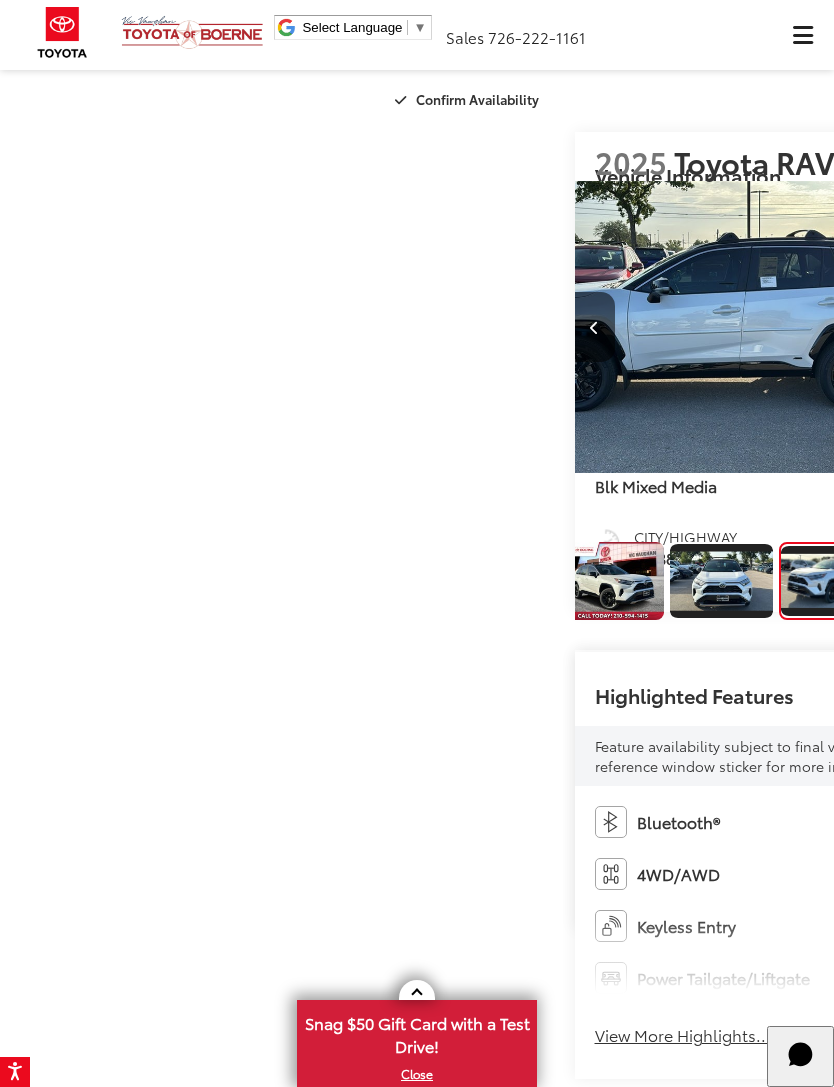 click at bounding box center (1074, 327) 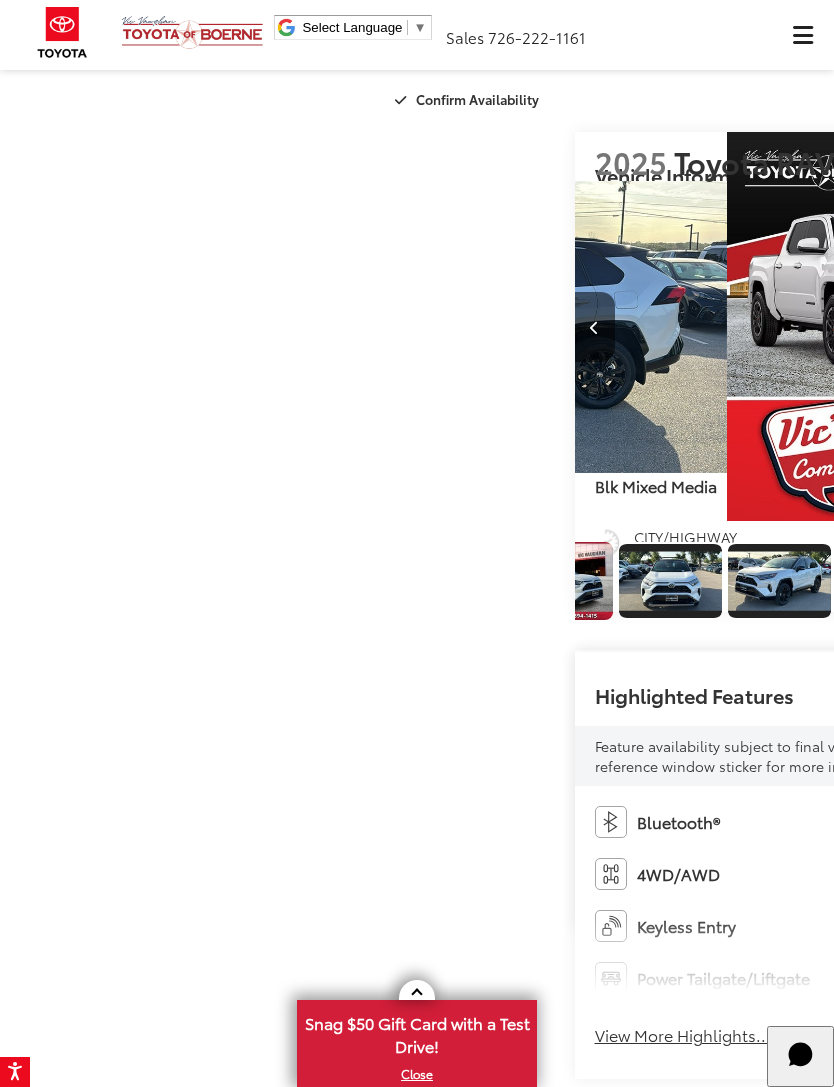 scroll, scrollTop: 0, scrollLeft: 2209, axis: horizontal 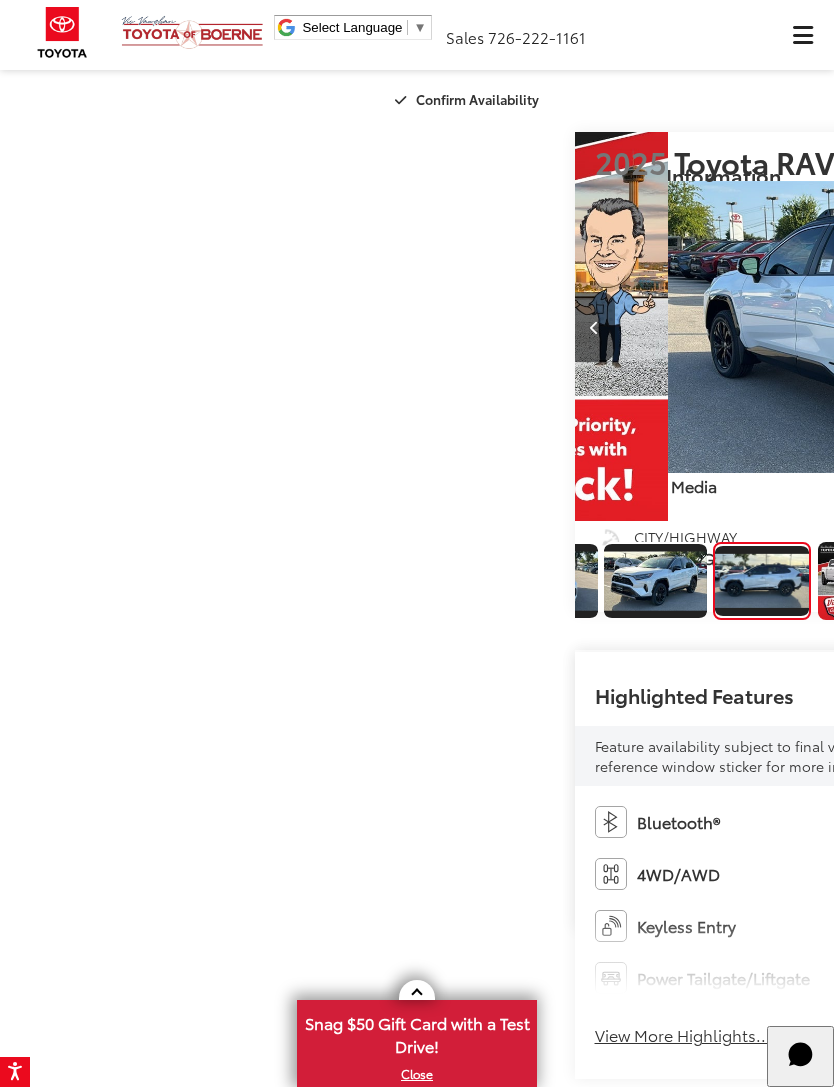 click at bounding box center (1074, 327) 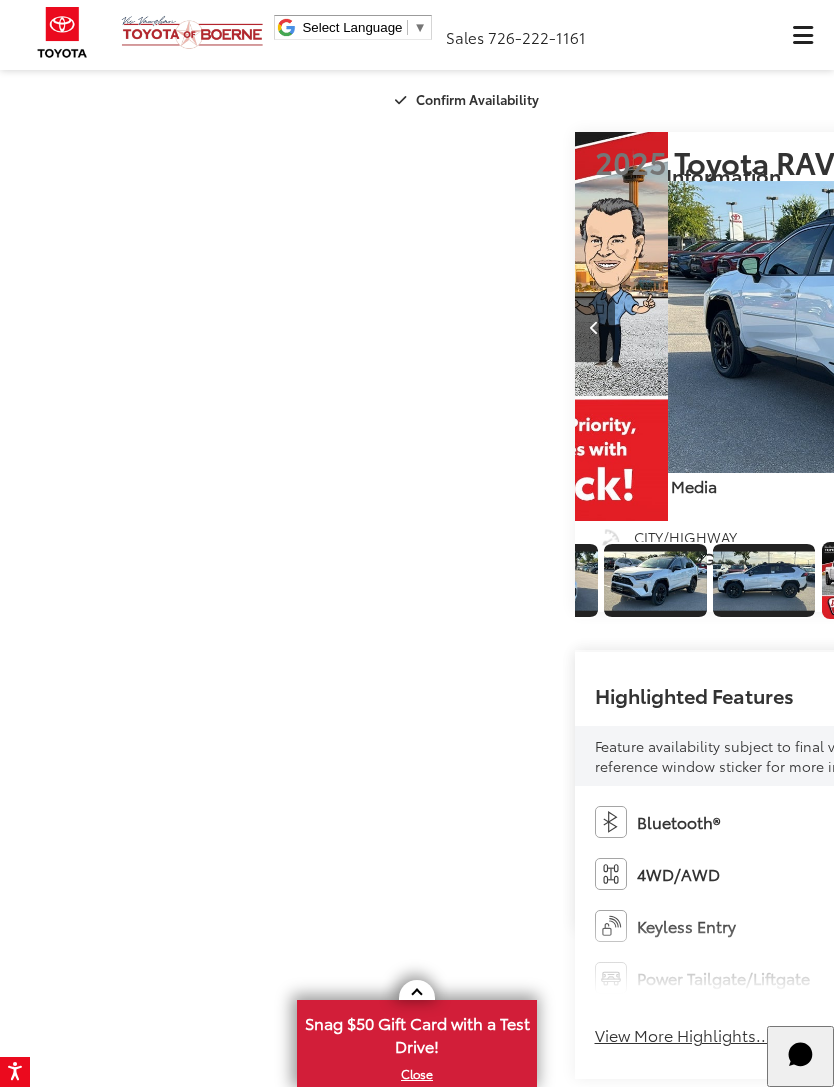 scroll, scrollTop: 0, scrollLeft: 3233, axis: horizontal 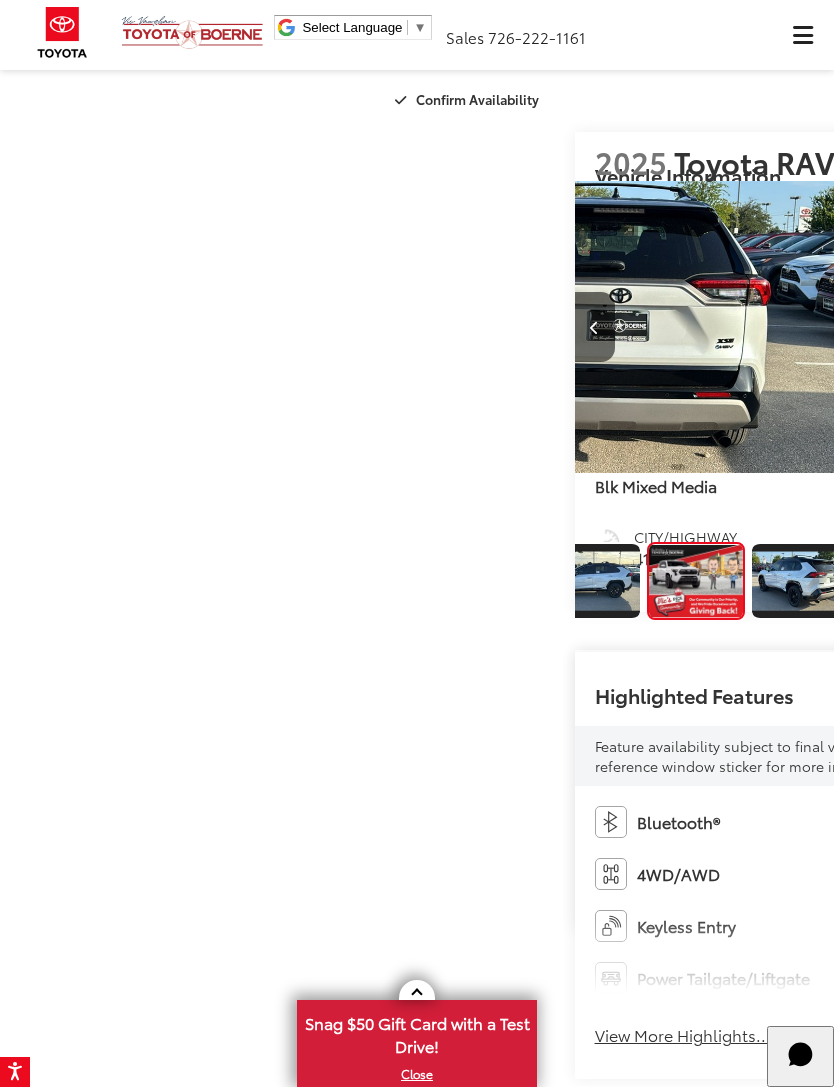click at bounding box center (1074, 327) 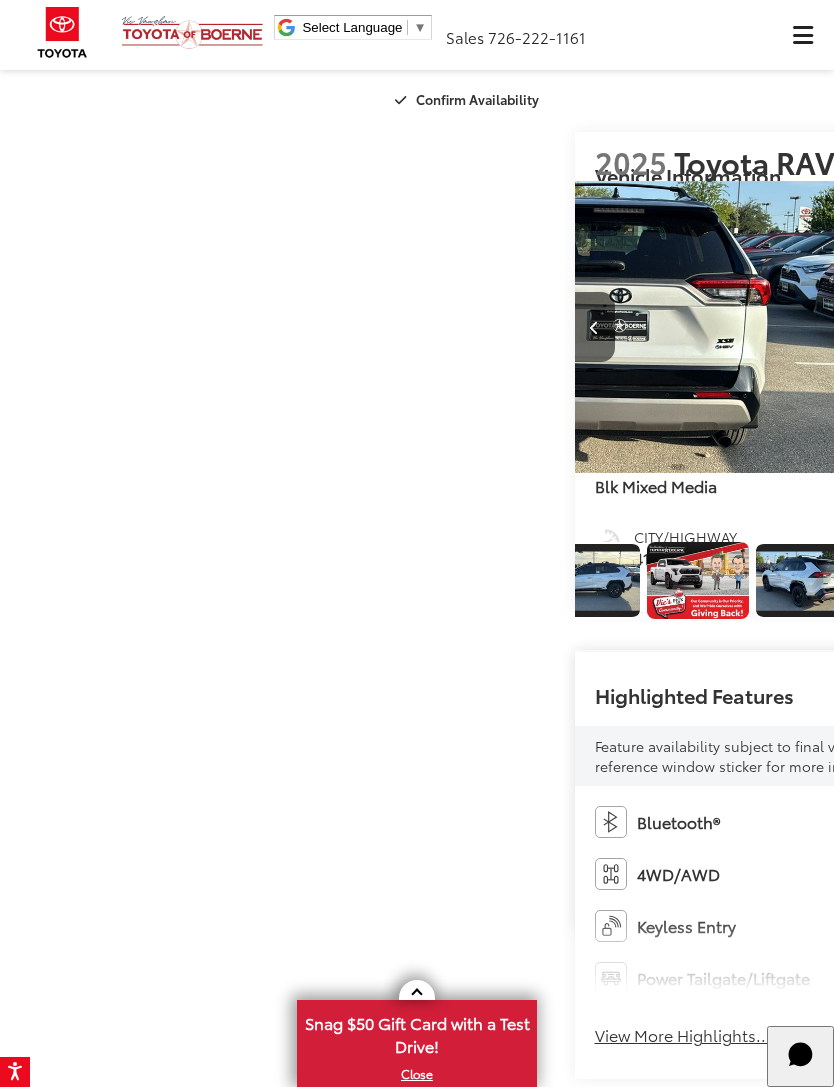 scroll, scrollTop: 0, scrollLeft: 4060, axis: horizontal 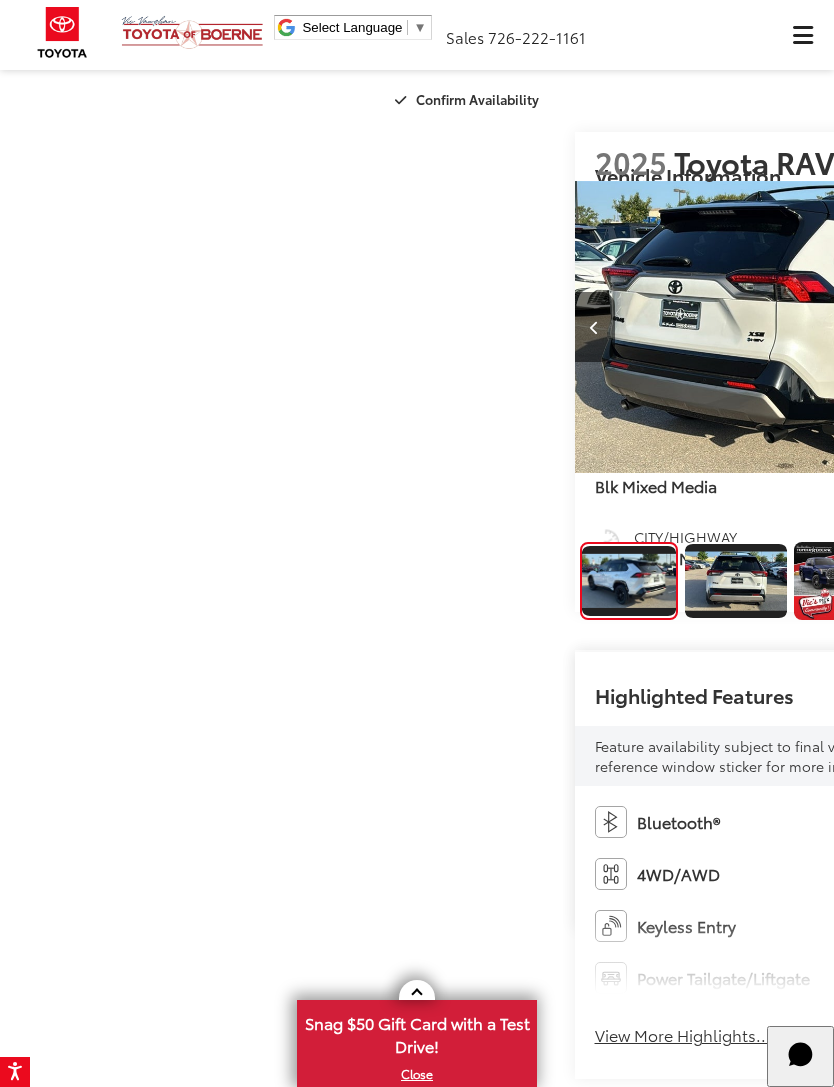 click at bounding box center [595, 327] 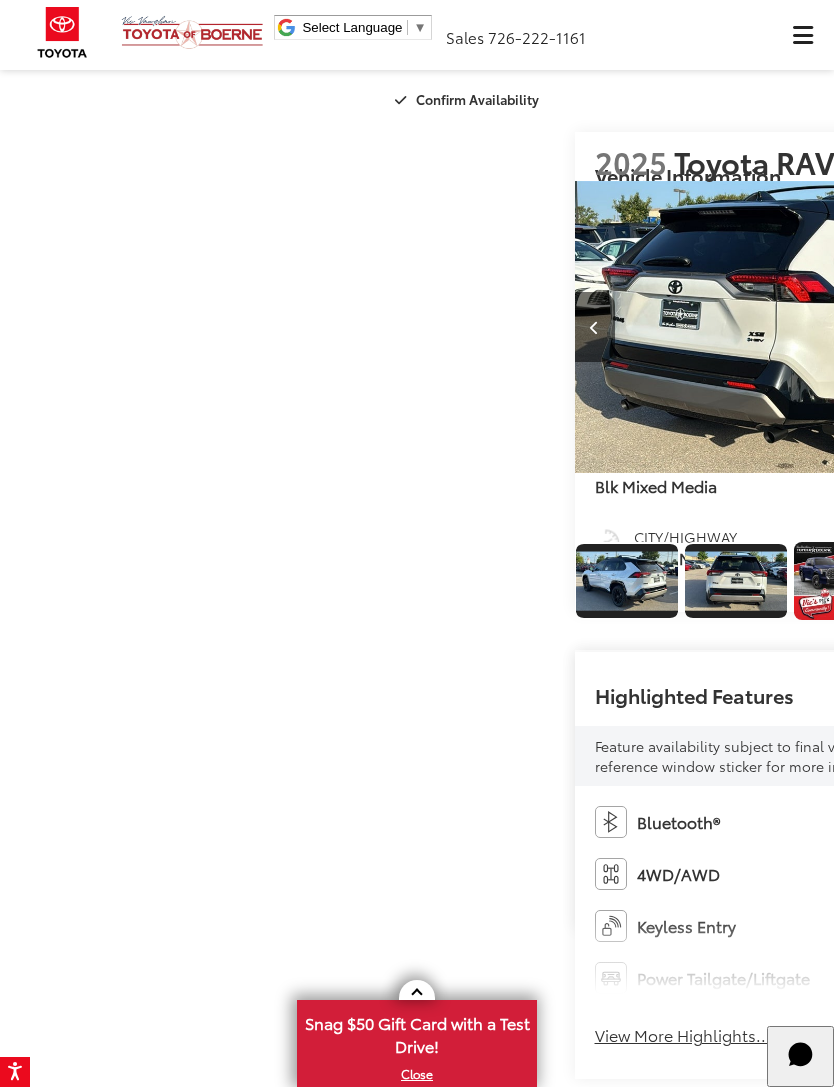 scroll, scrollTop: 0, scrollLeft: 3439, axis: horizontal 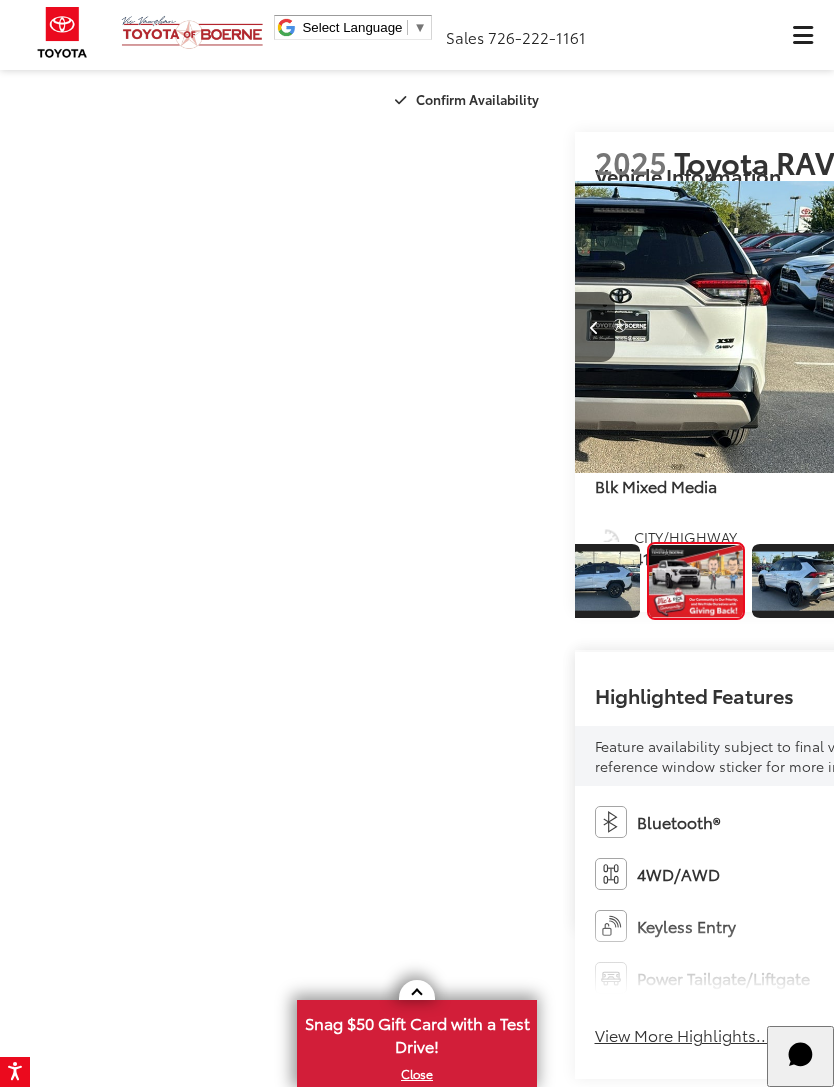 click at bounding box center (1073, 328) 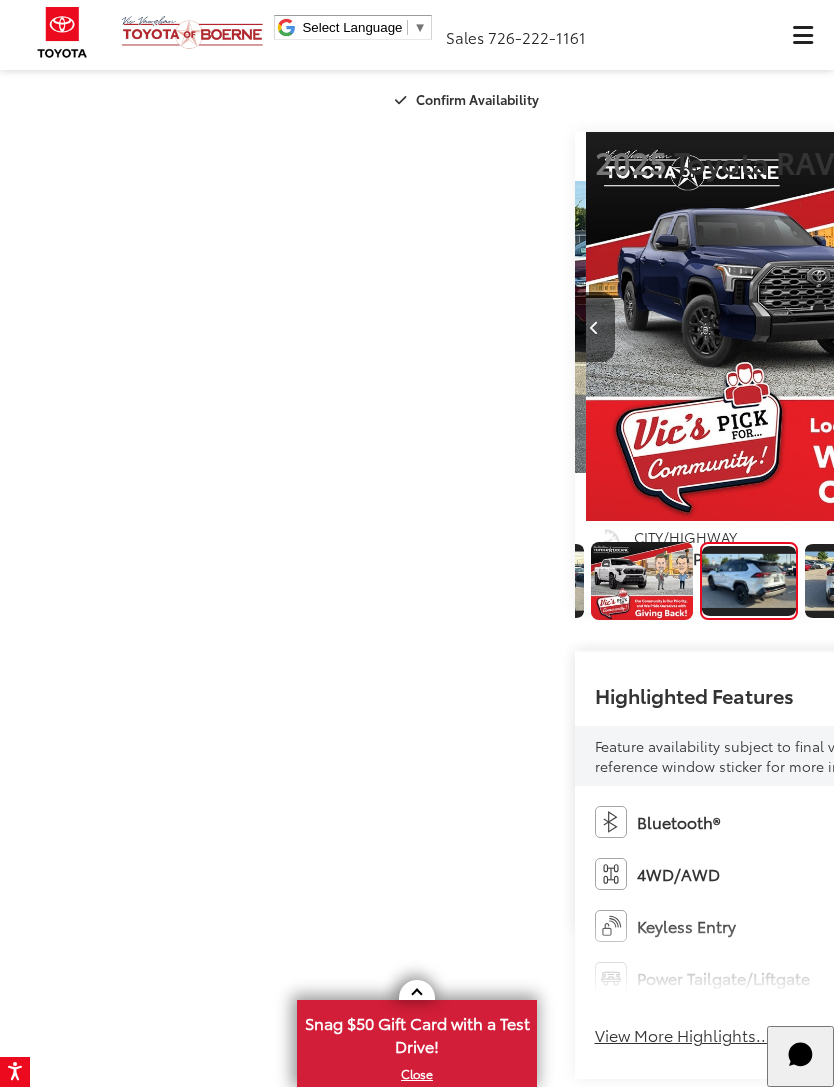 scroll 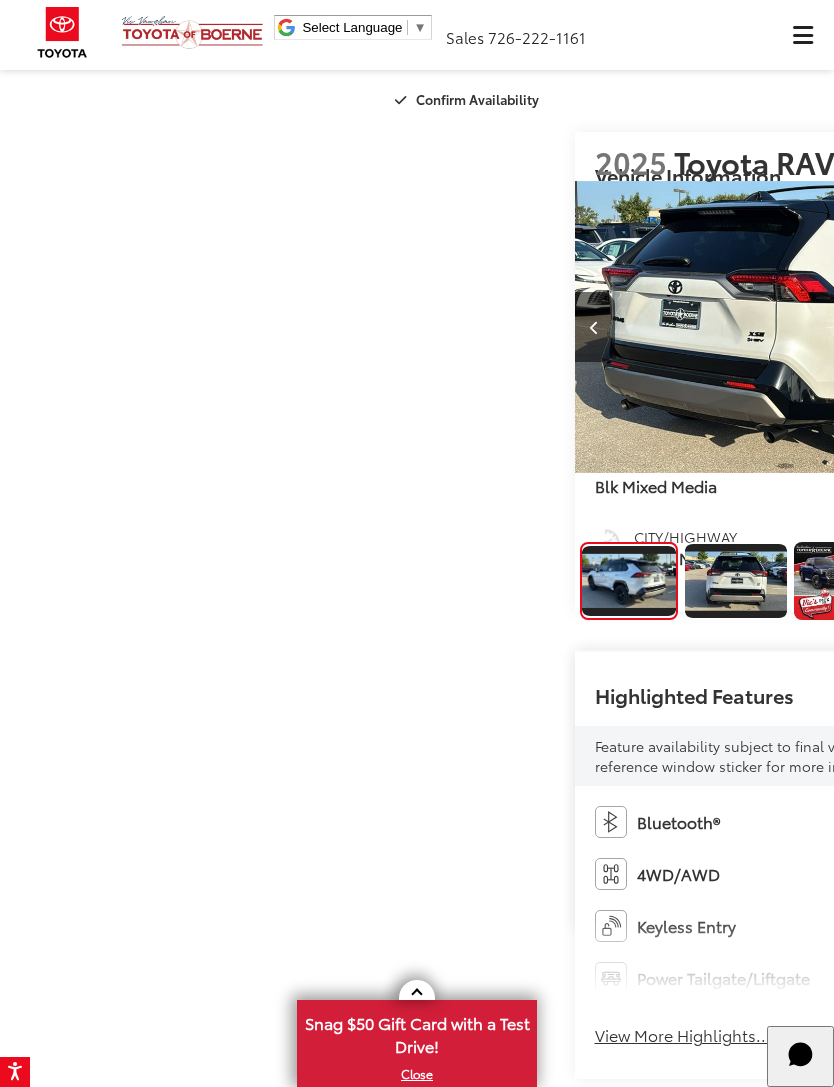click at bounding box center (1074, 327) 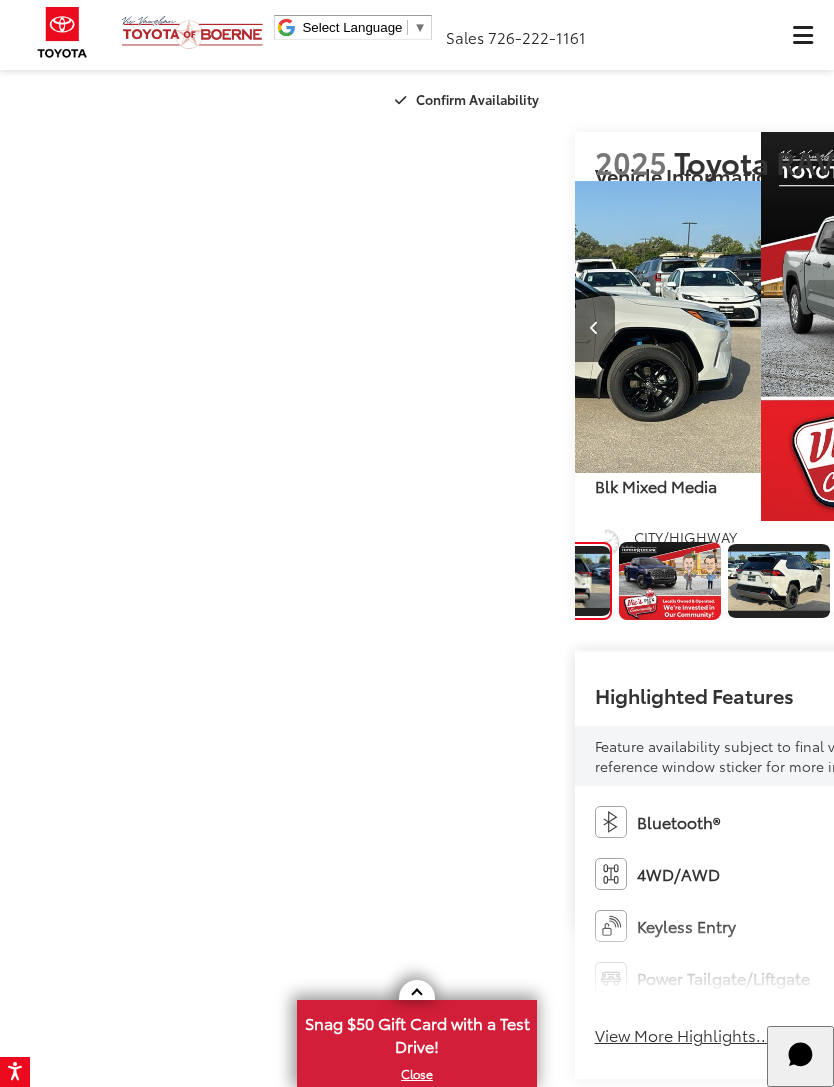 click at bounding box center (1074, 327) 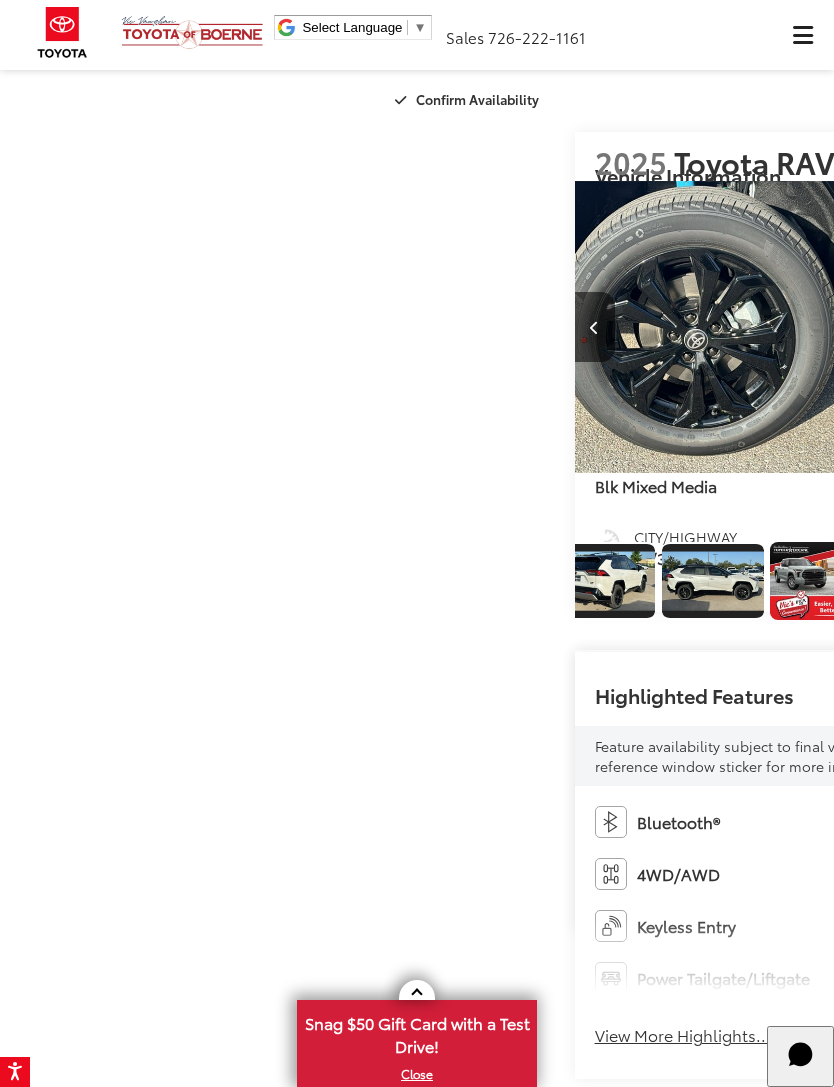 click at bounding box center [1074, 327] 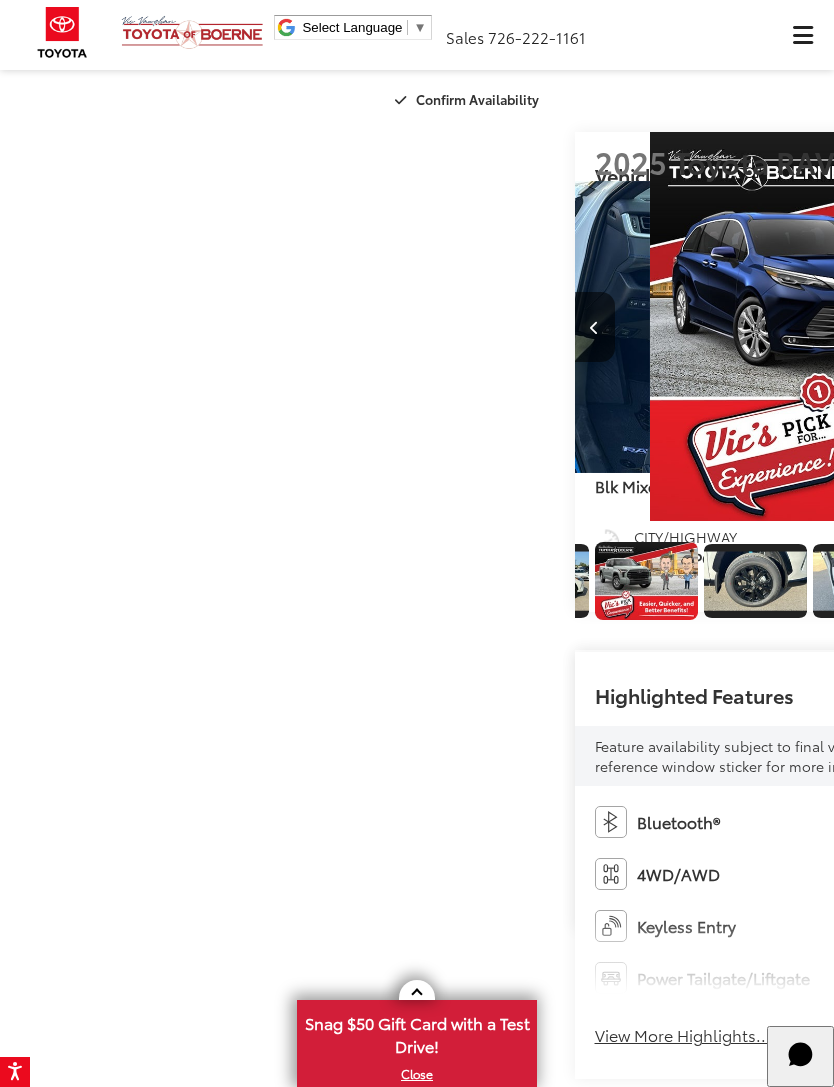 click at bounding box center (1073, 328) 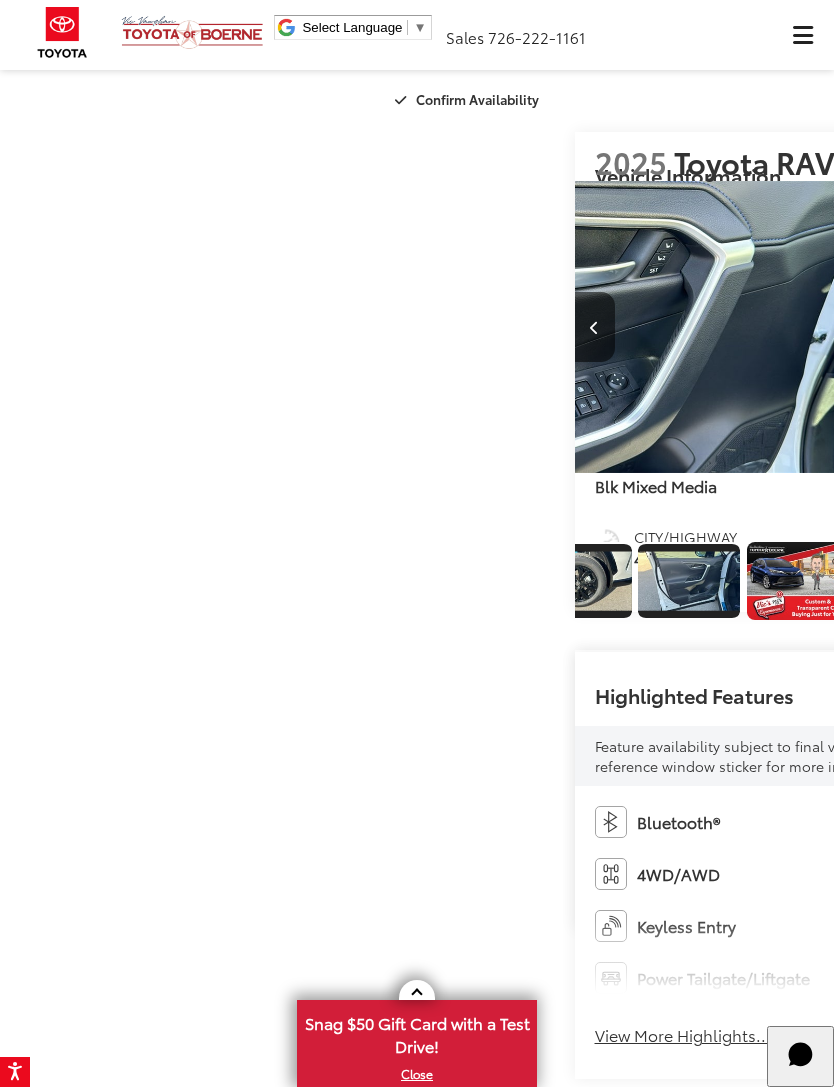 click at bounding box center [1073, 328] 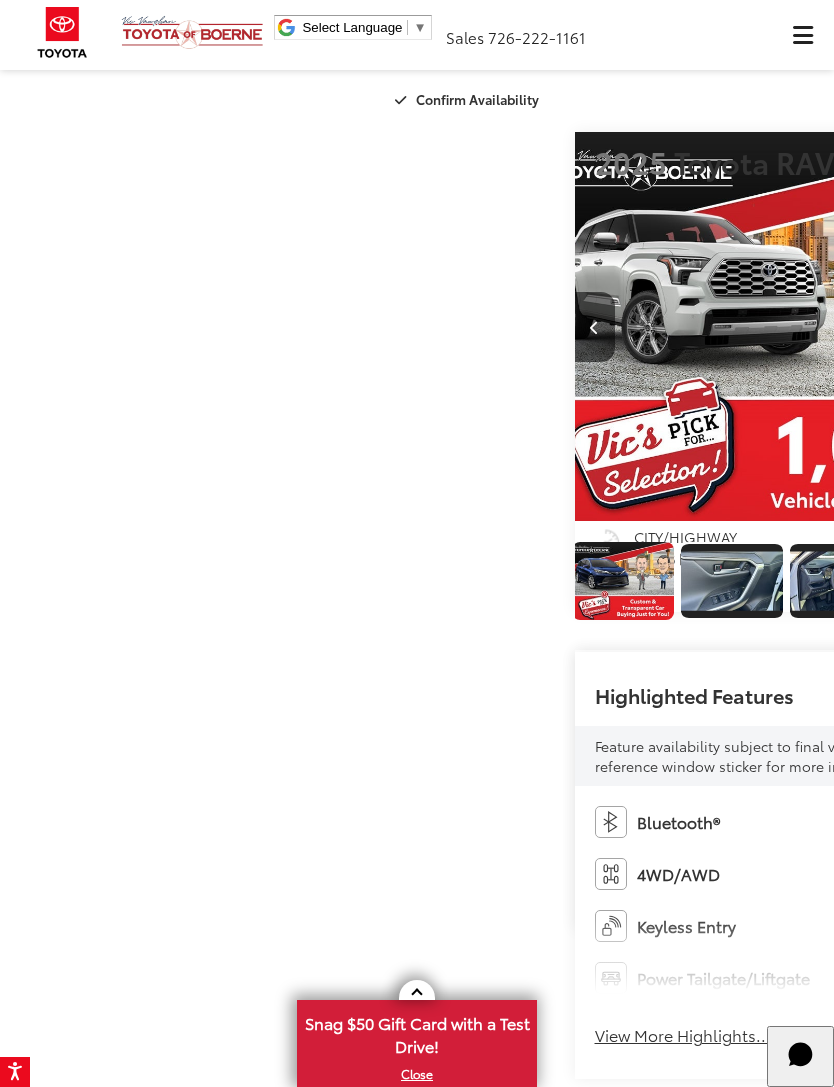 click at bounding box center (1073, 328) 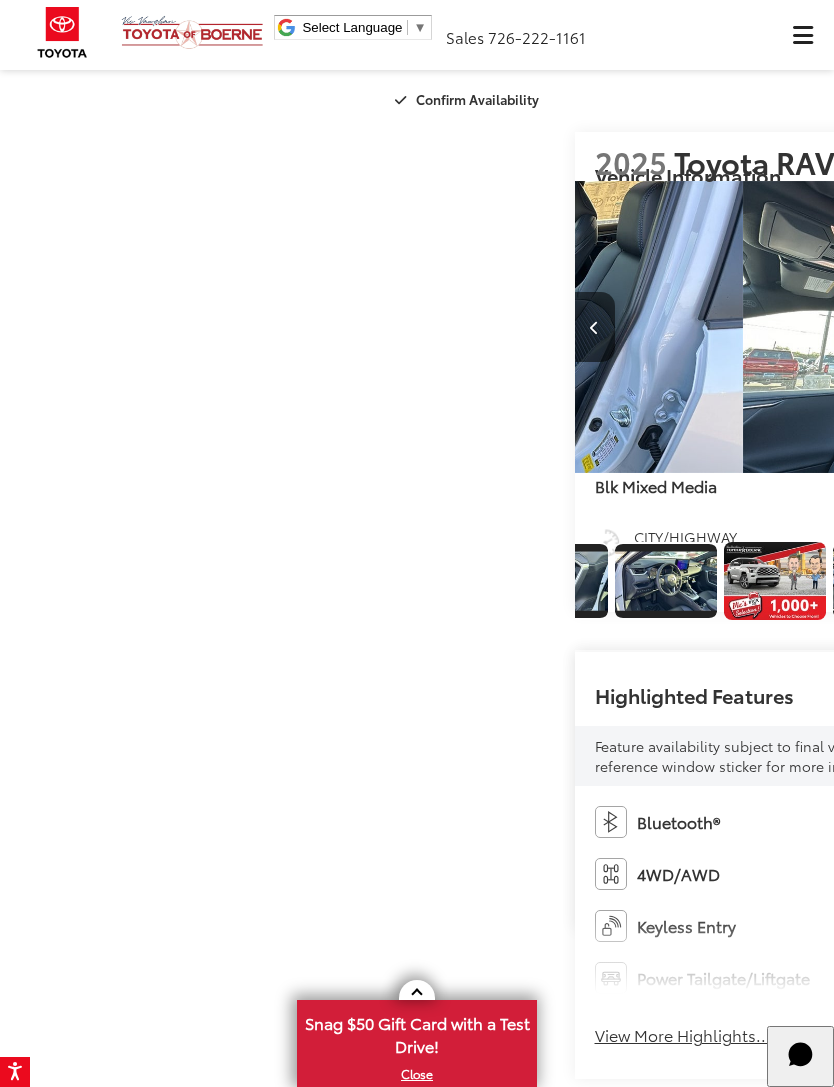 click at bounding box center (1073, 328) 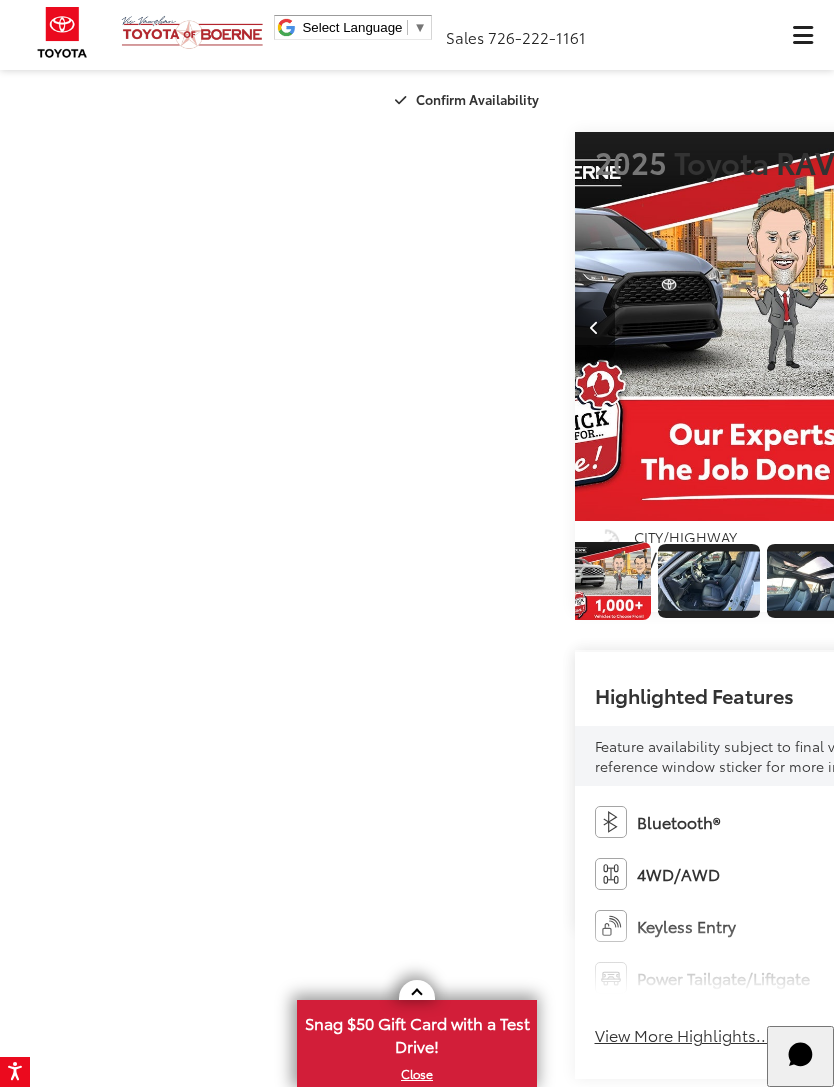 click at bounding box center [1073, 328] 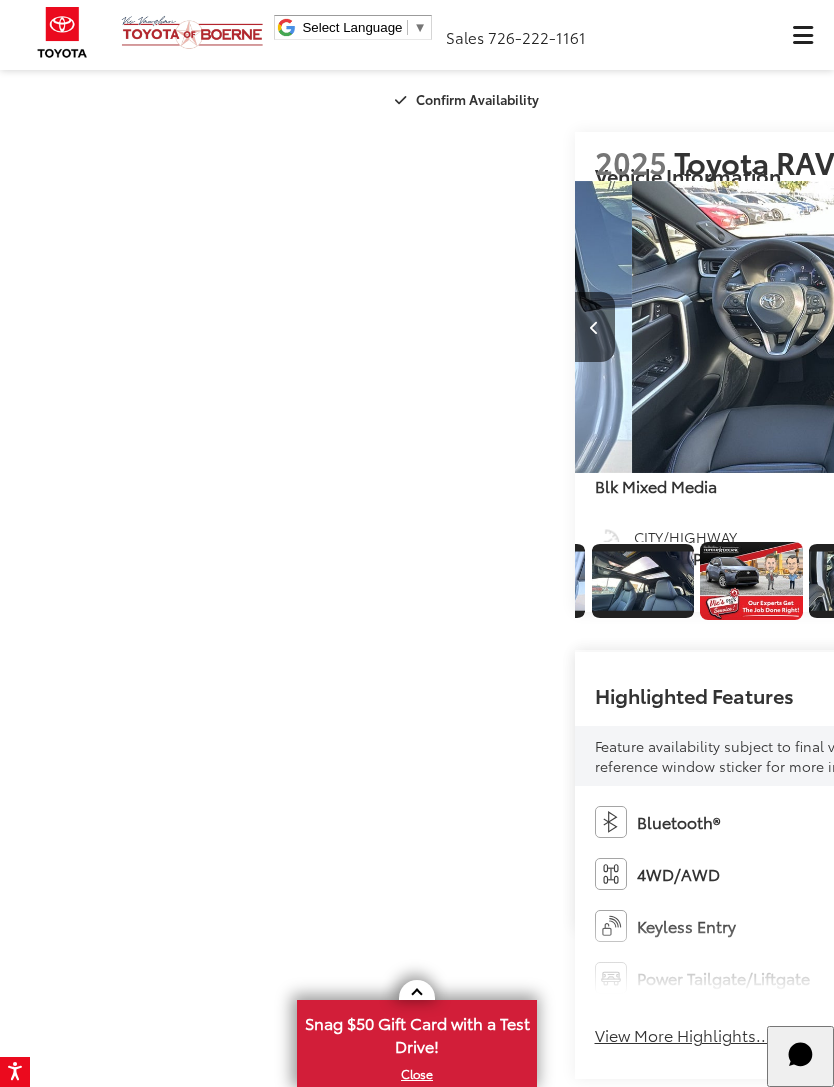 click at bounding box center (1073, 328) 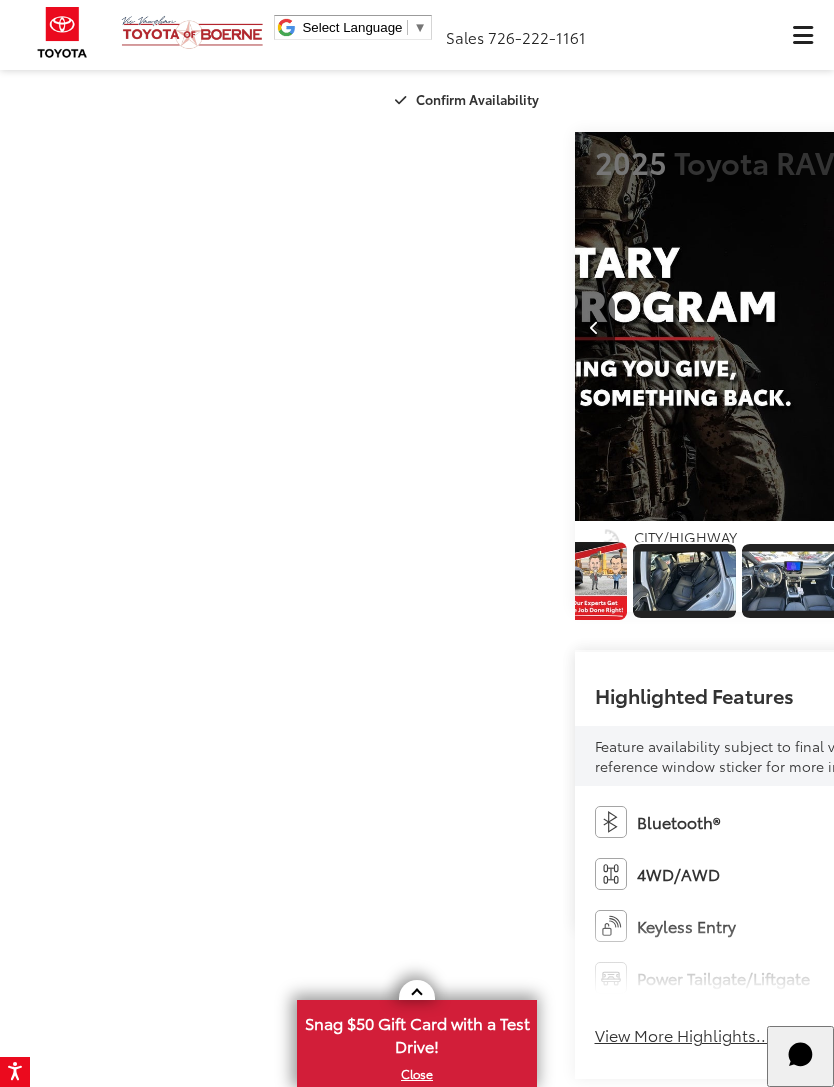 click at bounding box center (1074, 327) 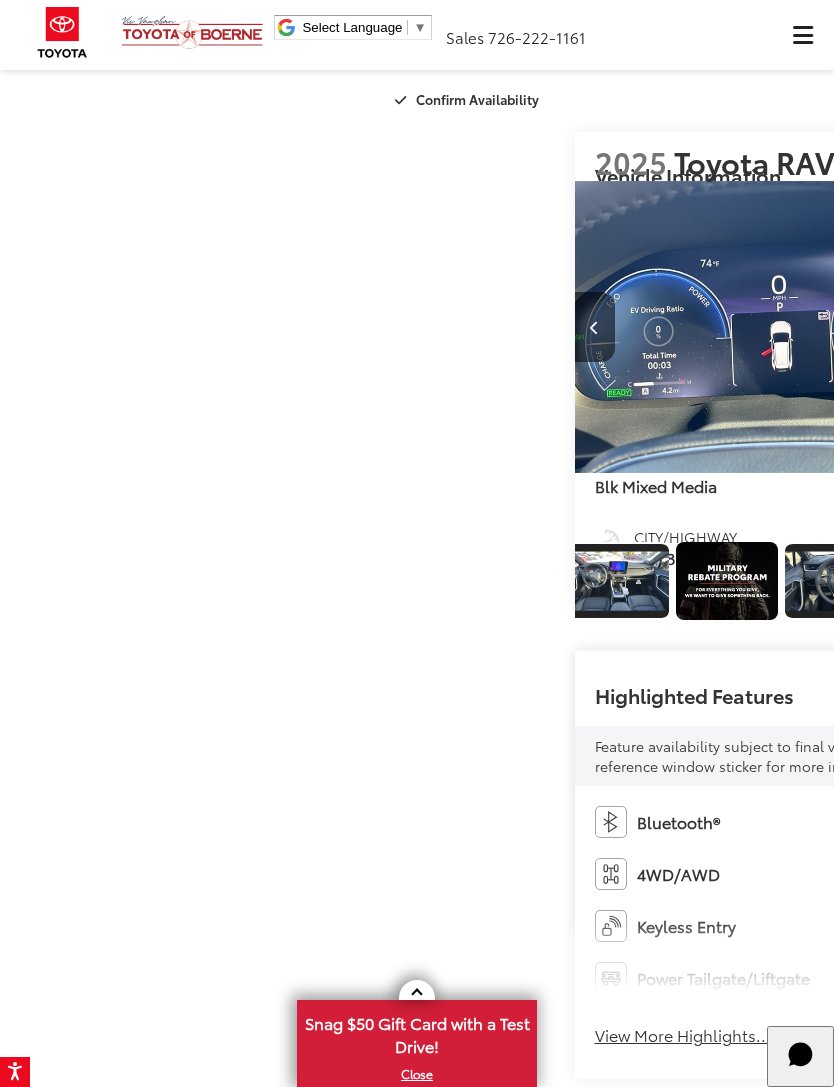 click at bounding box center [1073, 328] 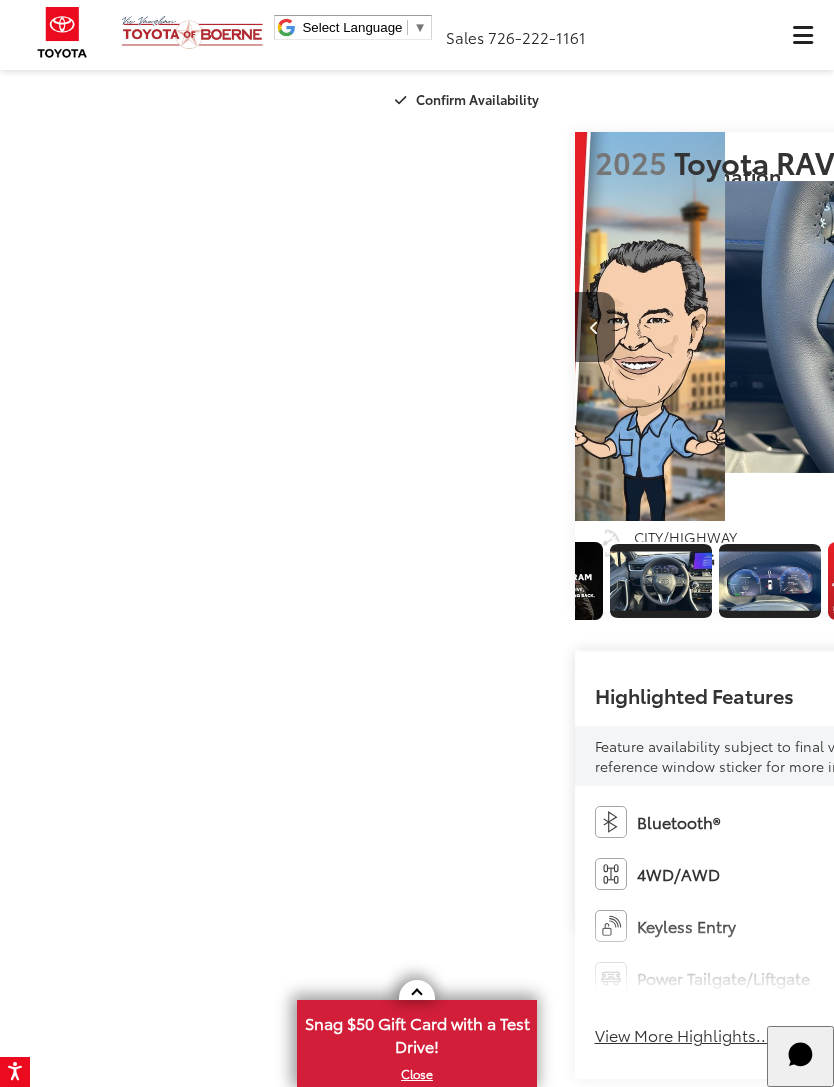 click at bounding box center [1074, 327] 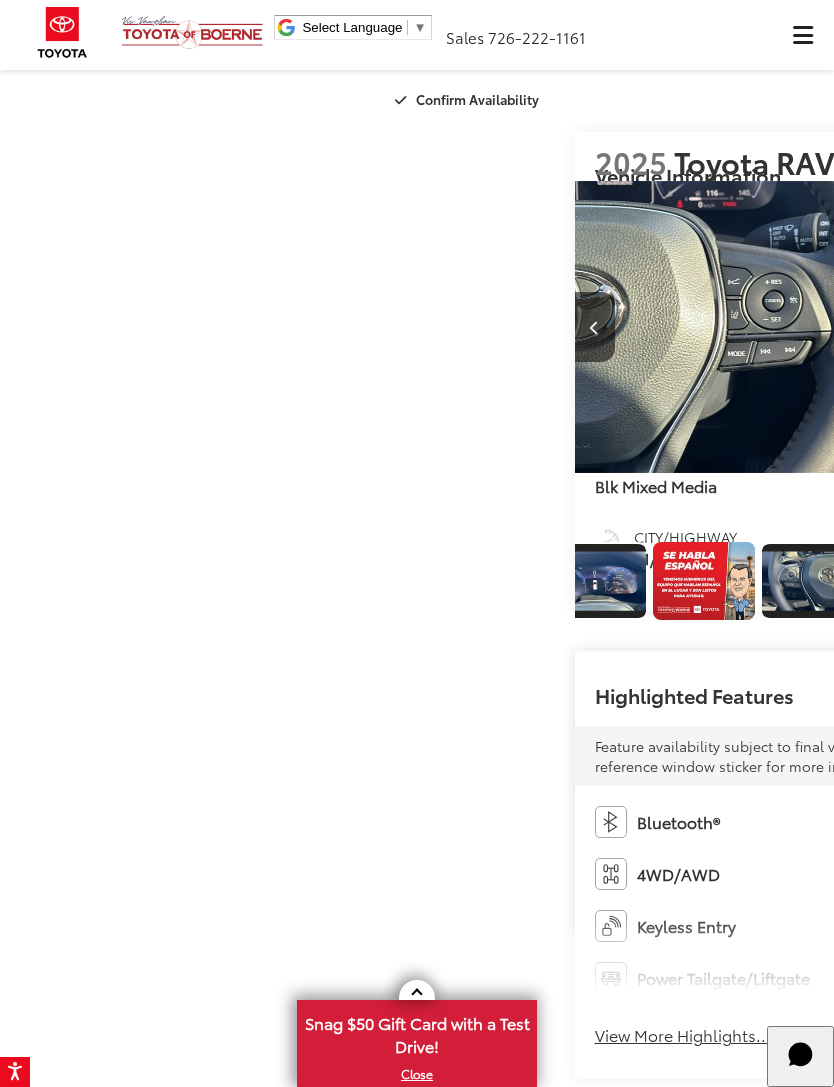 click at bounding box center [1074, 327] 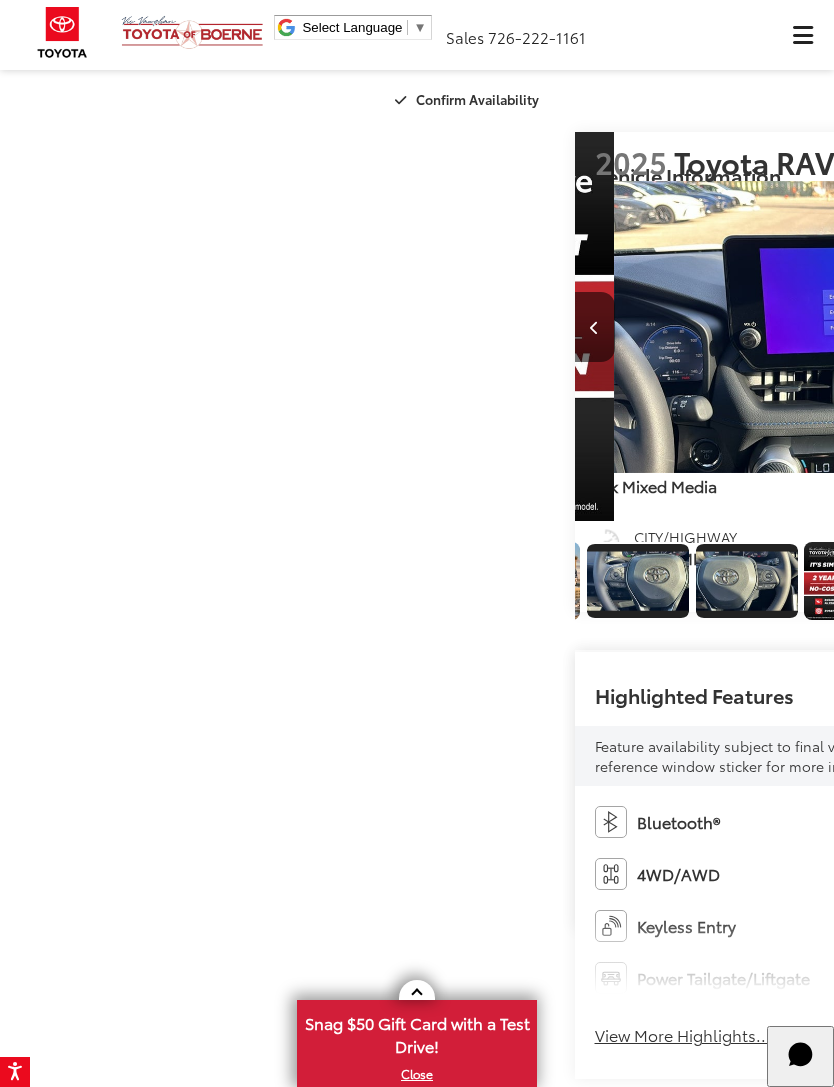 click at bounding box center (1073, 328) 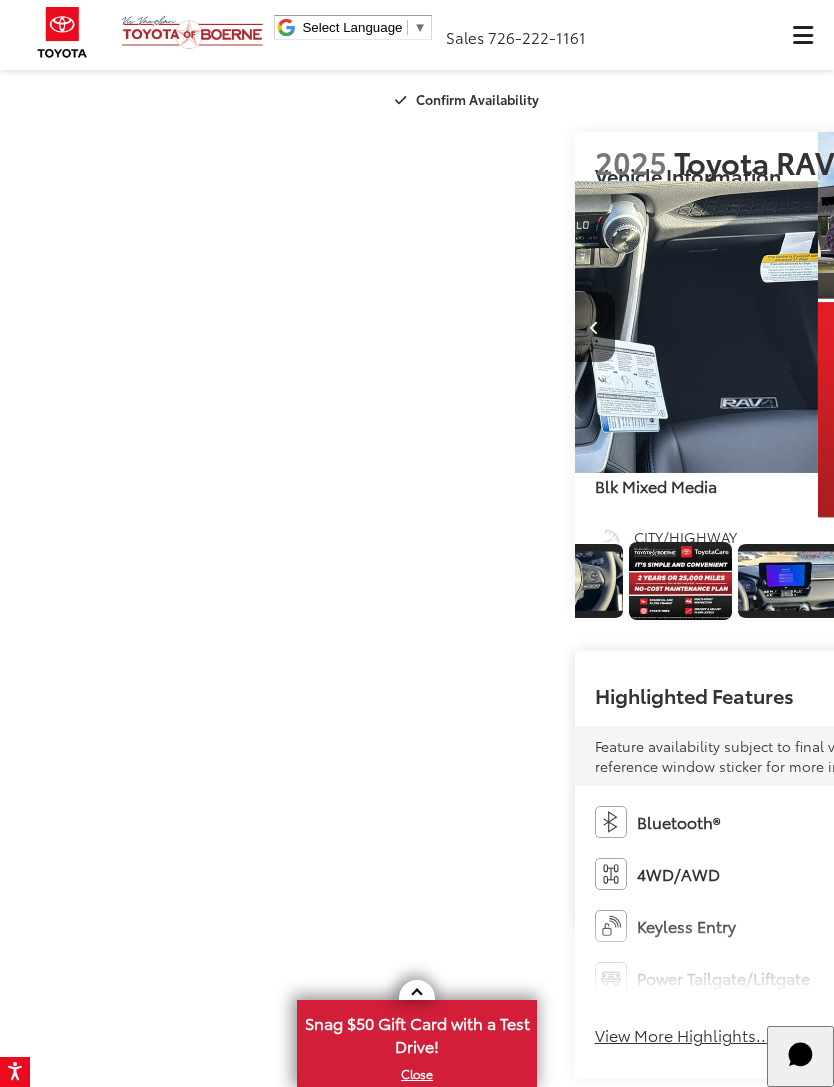 click at bounding box center [1074, 327] 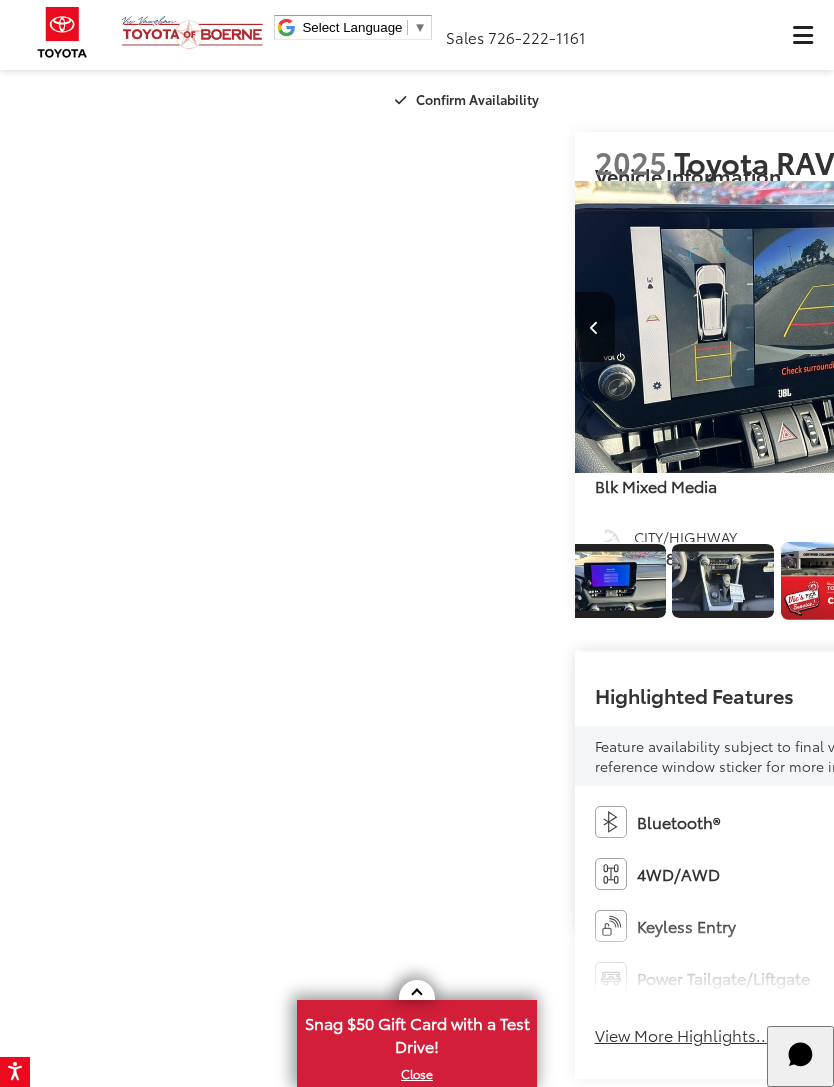 click at bounding box center (1074, 327) 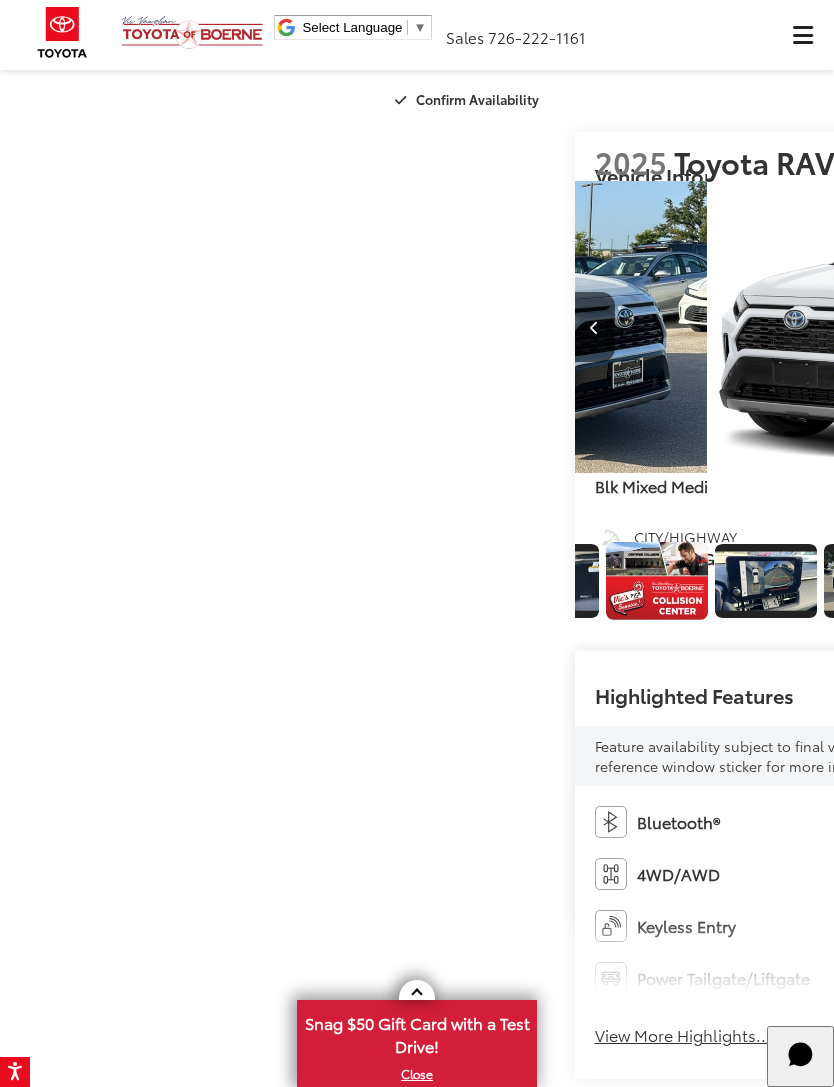 click at bounding box center [1074, 327] 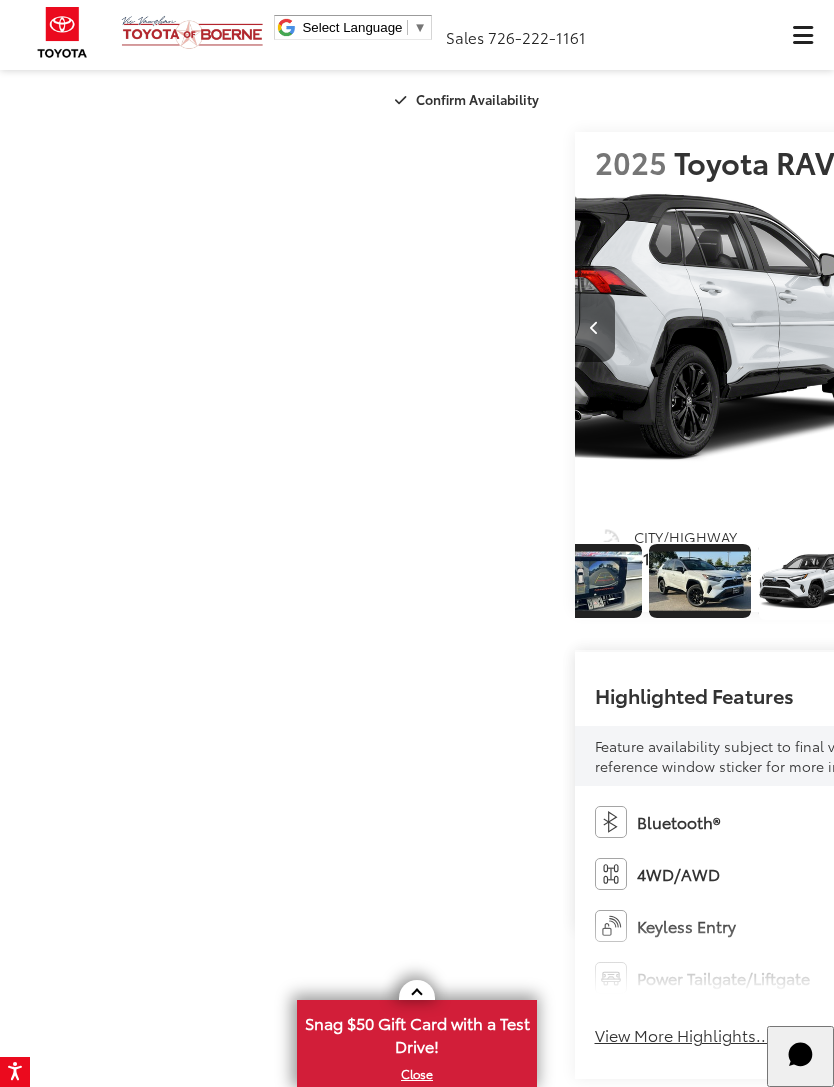 click at bounding box center [1074, 327] 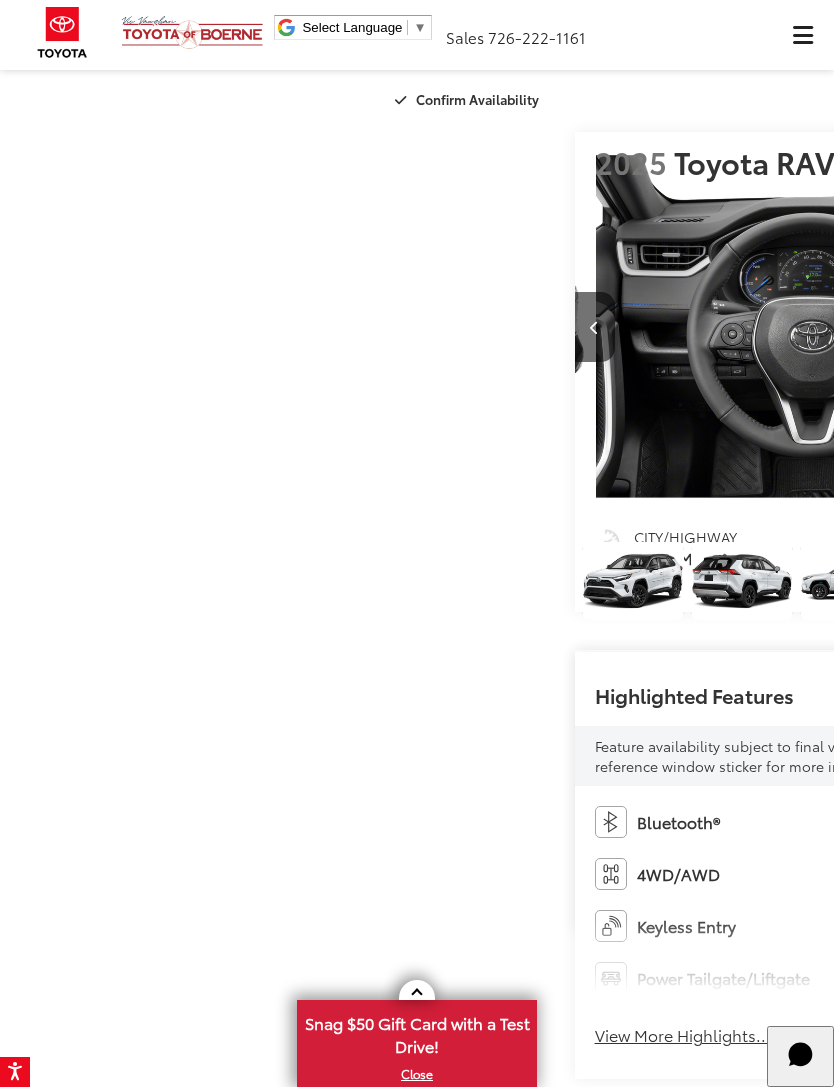 click at bounding box center (595, 327) 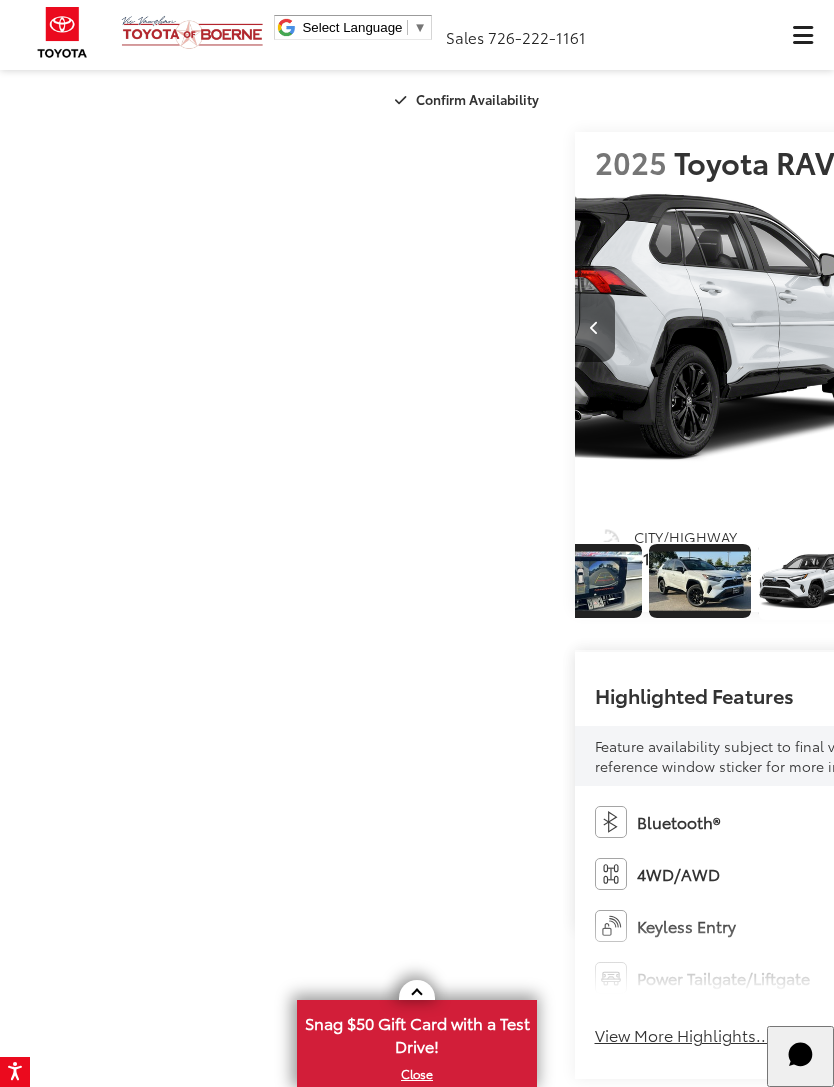click at bounding box center [1074, 327] 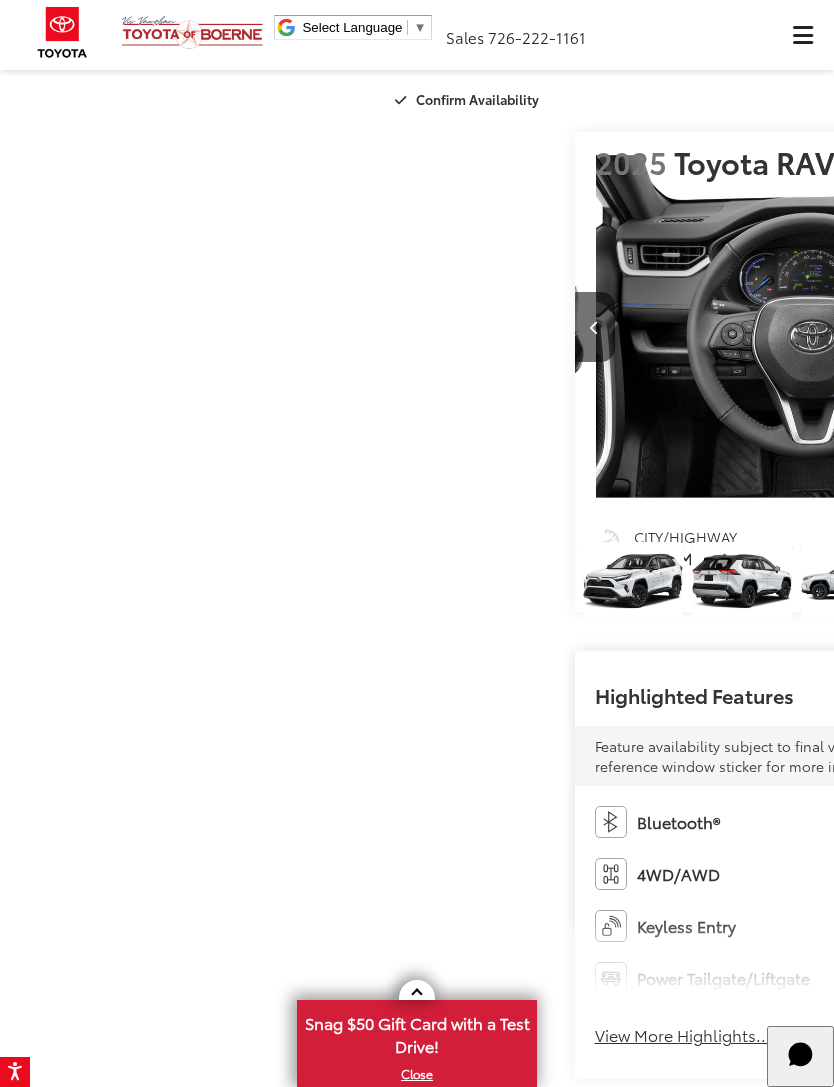 click at bounding box center [1074, 327] 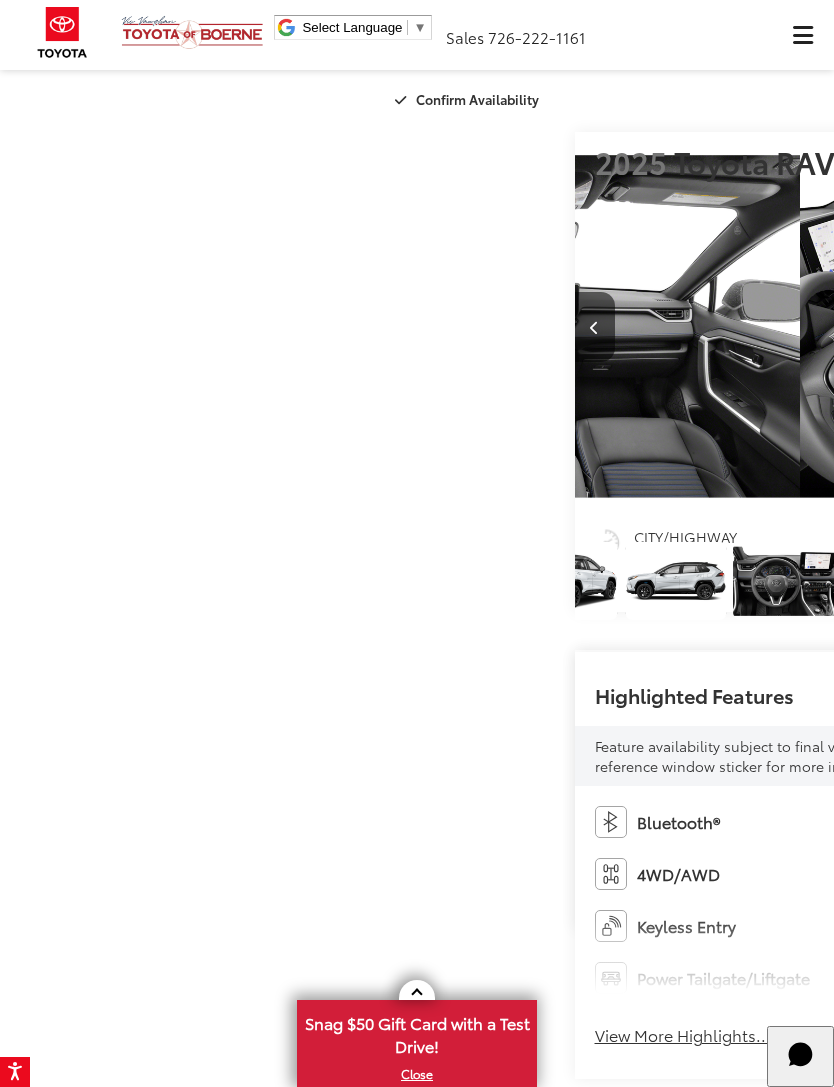 click at bounding box center [1074, 327] 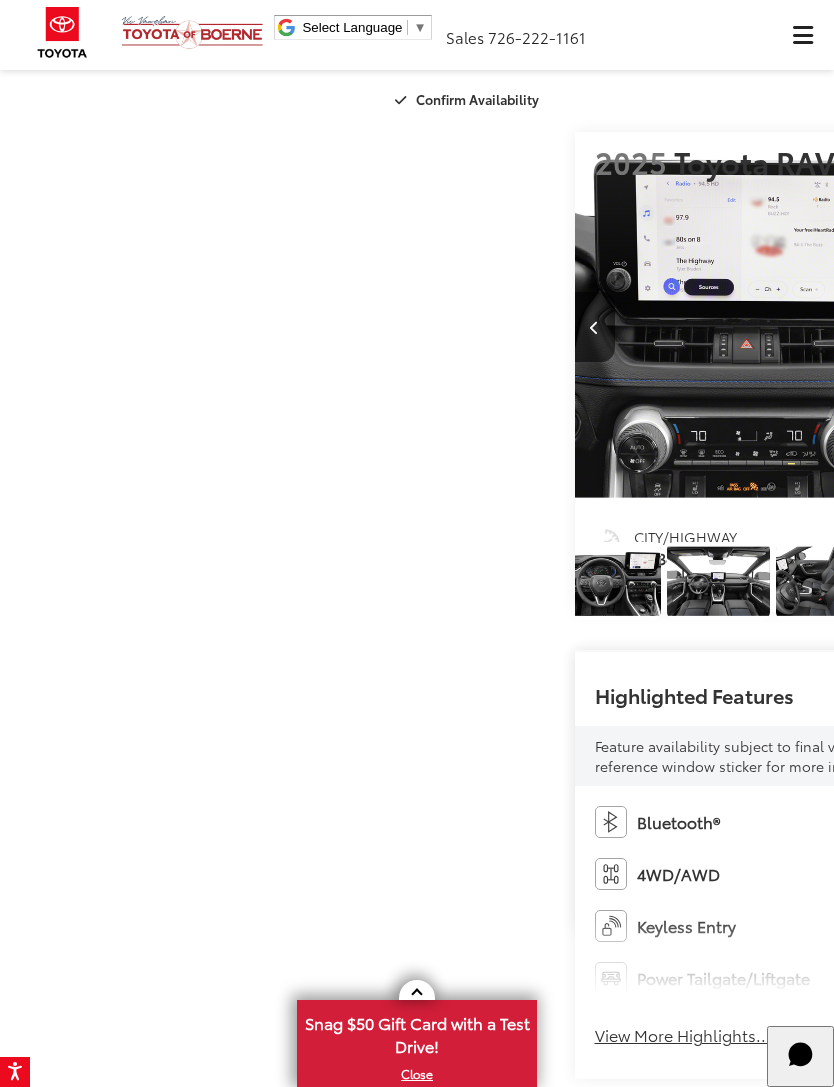 click at bounding box center (1073, 328) 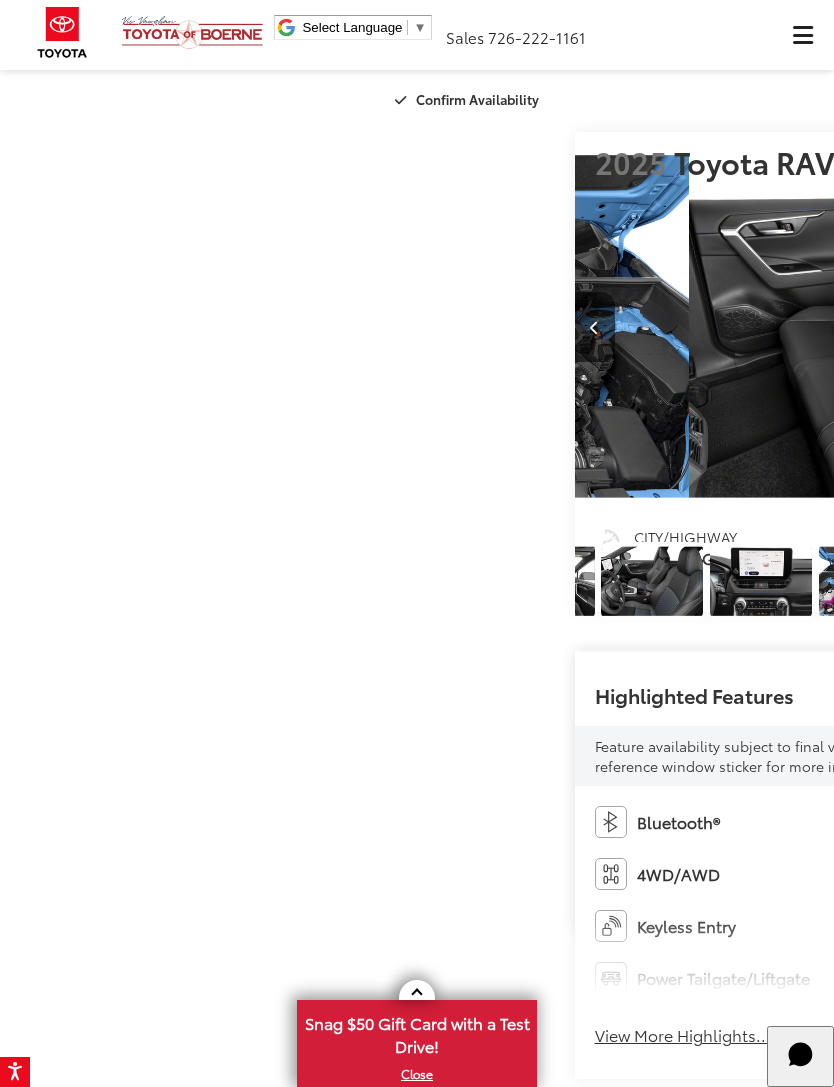 click at bounding box center [1073, 328] 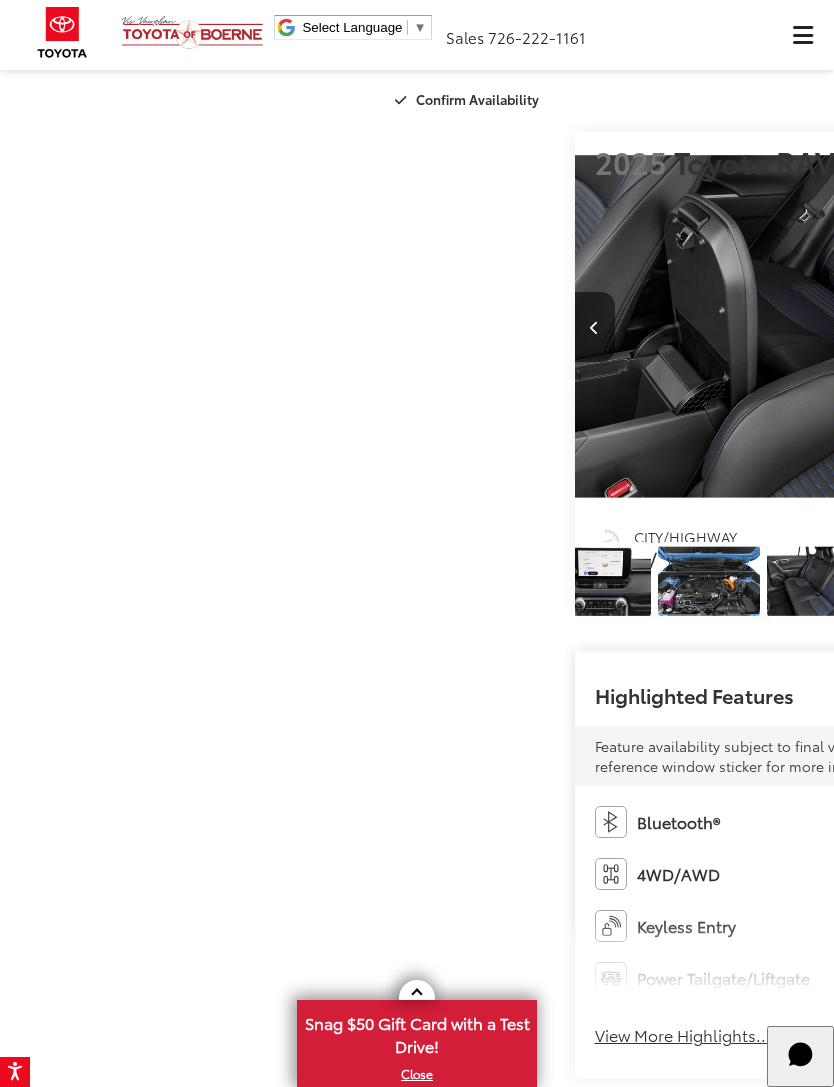 click at bounding box center [1073, 328] 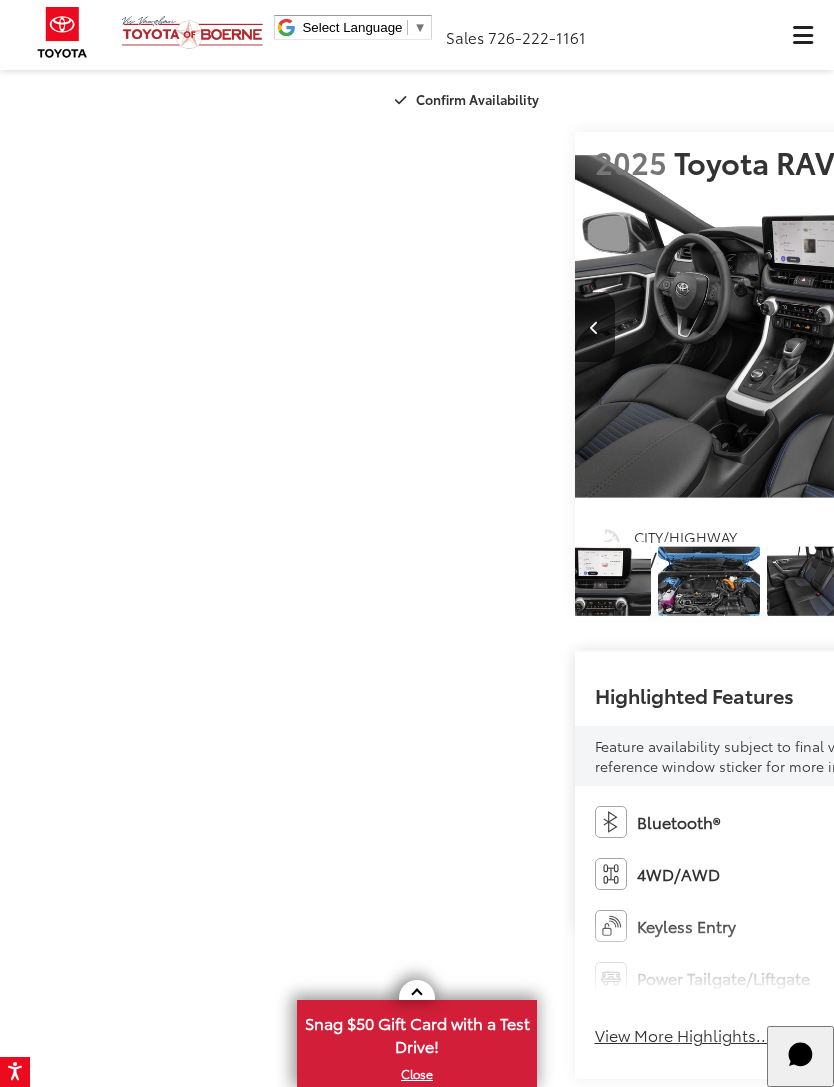 click at bounding box center (1073, 328) 